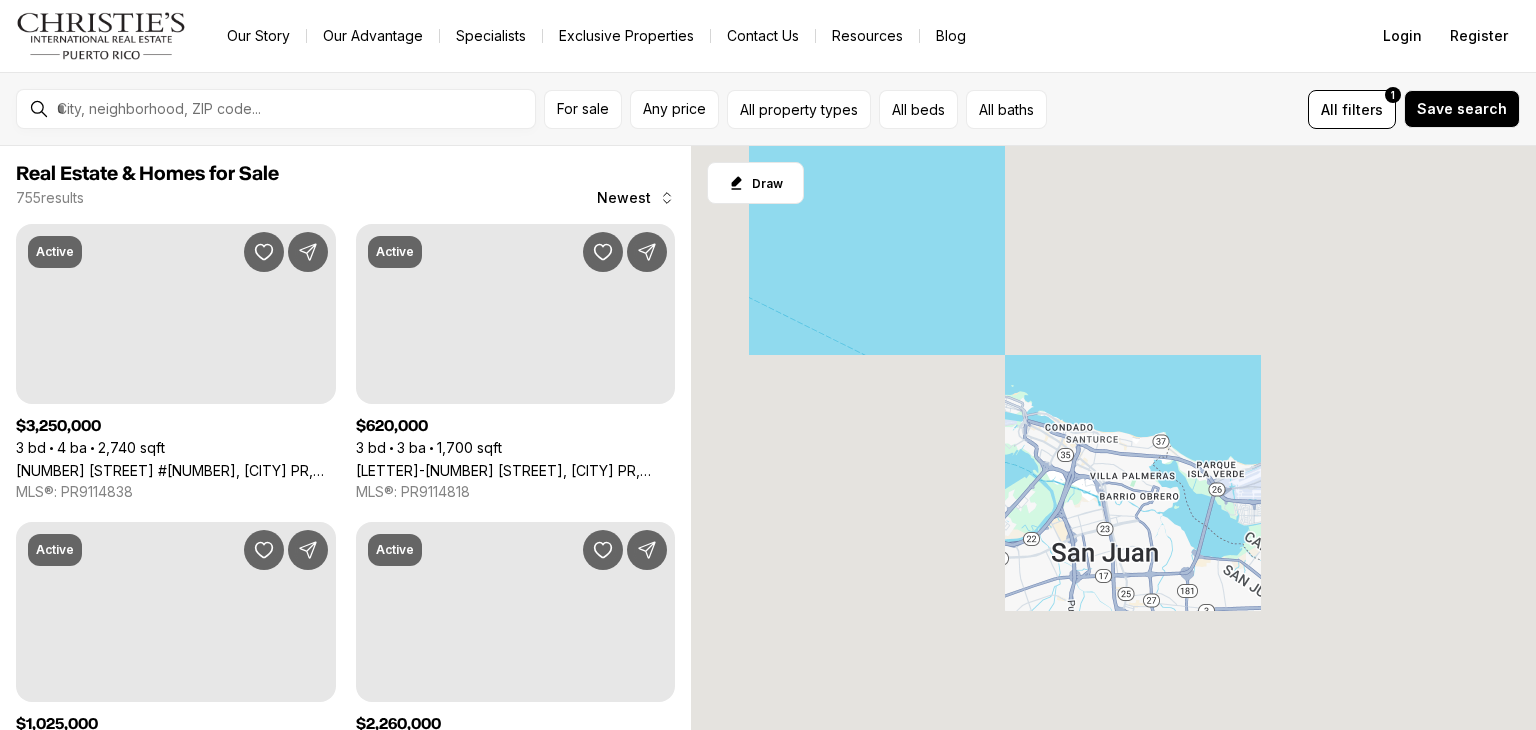 scroll, scrollTop: 0, scrollLeft: 0, axis: both 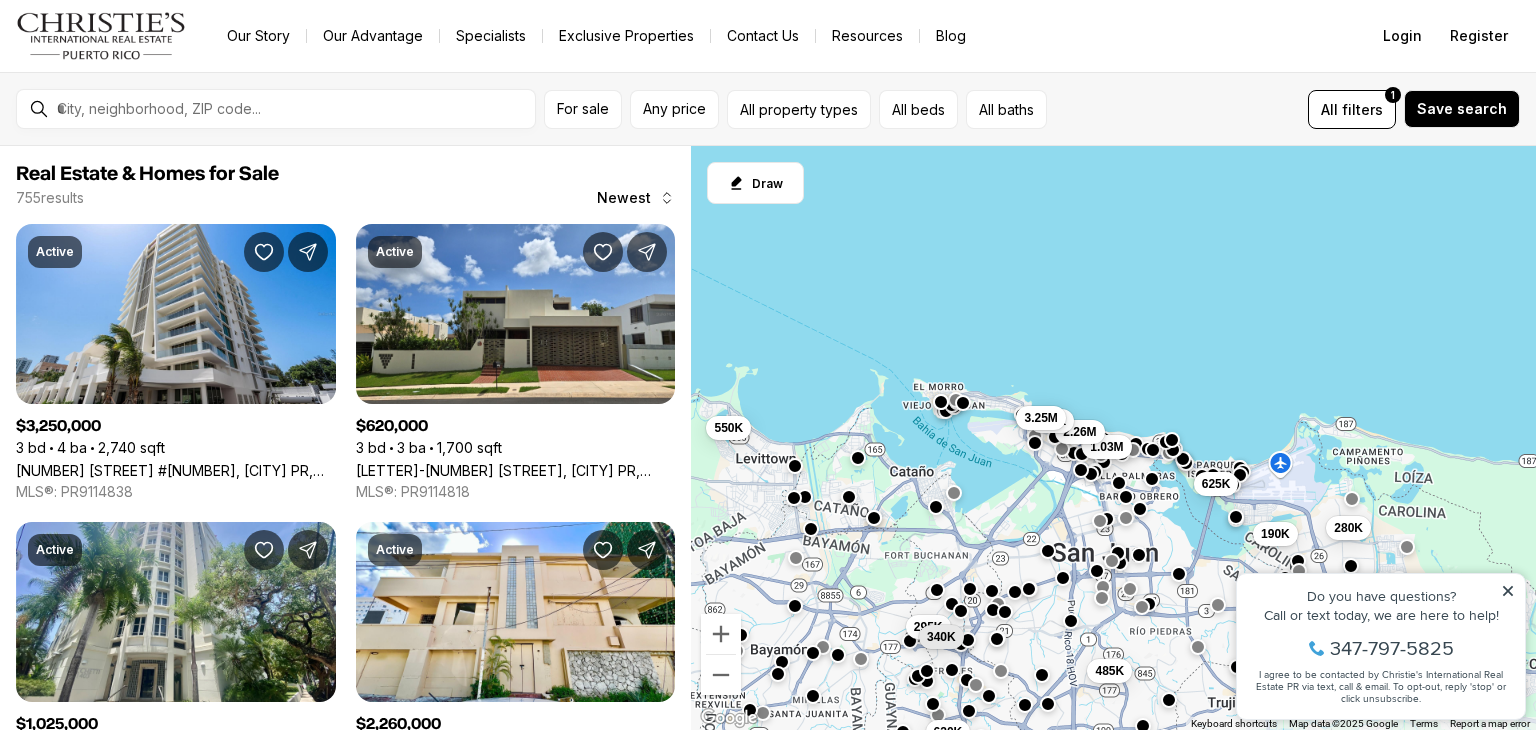 click 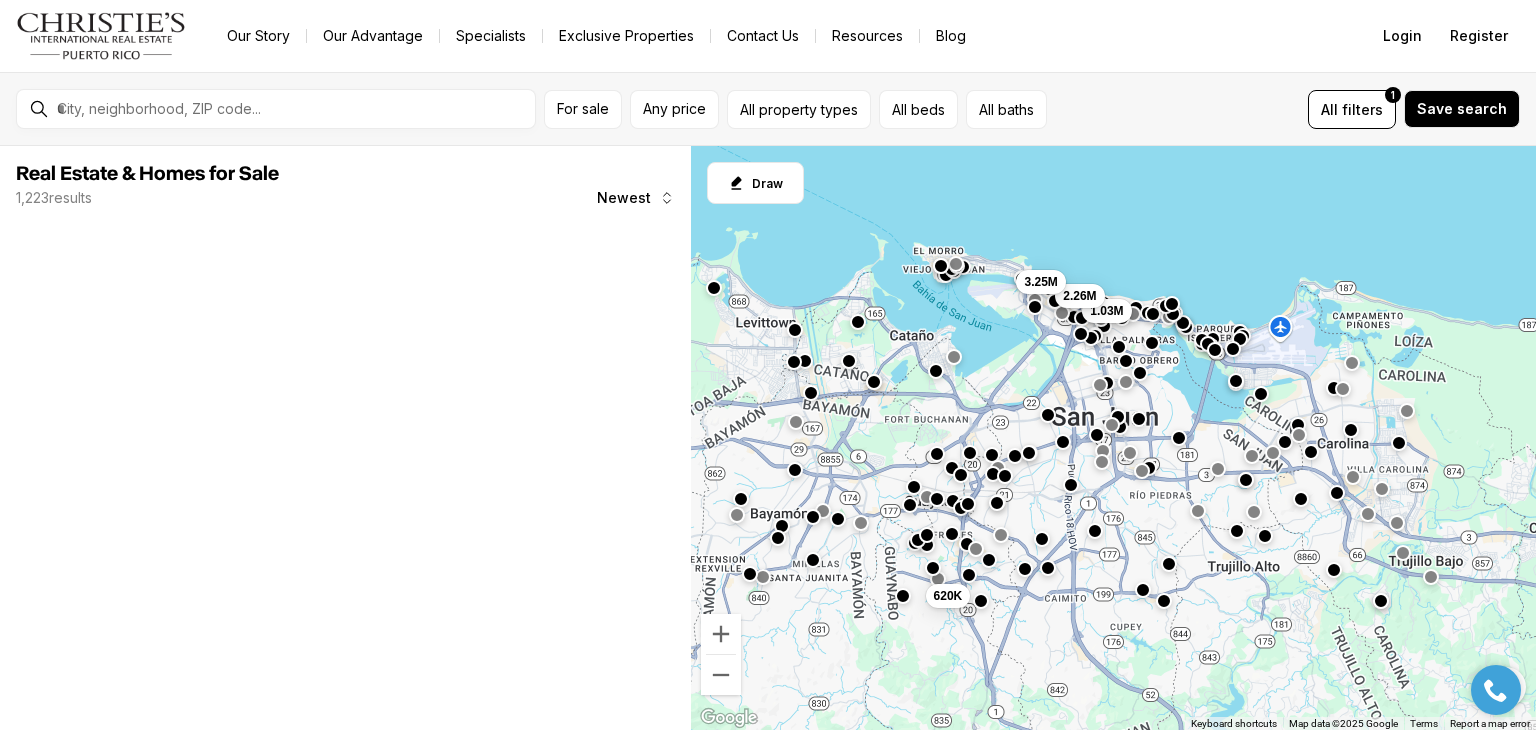drag, startPoint x: 1129, startPoint y: 329, endPoint x: 1132, endPoint y: 148, distance: 181.02486 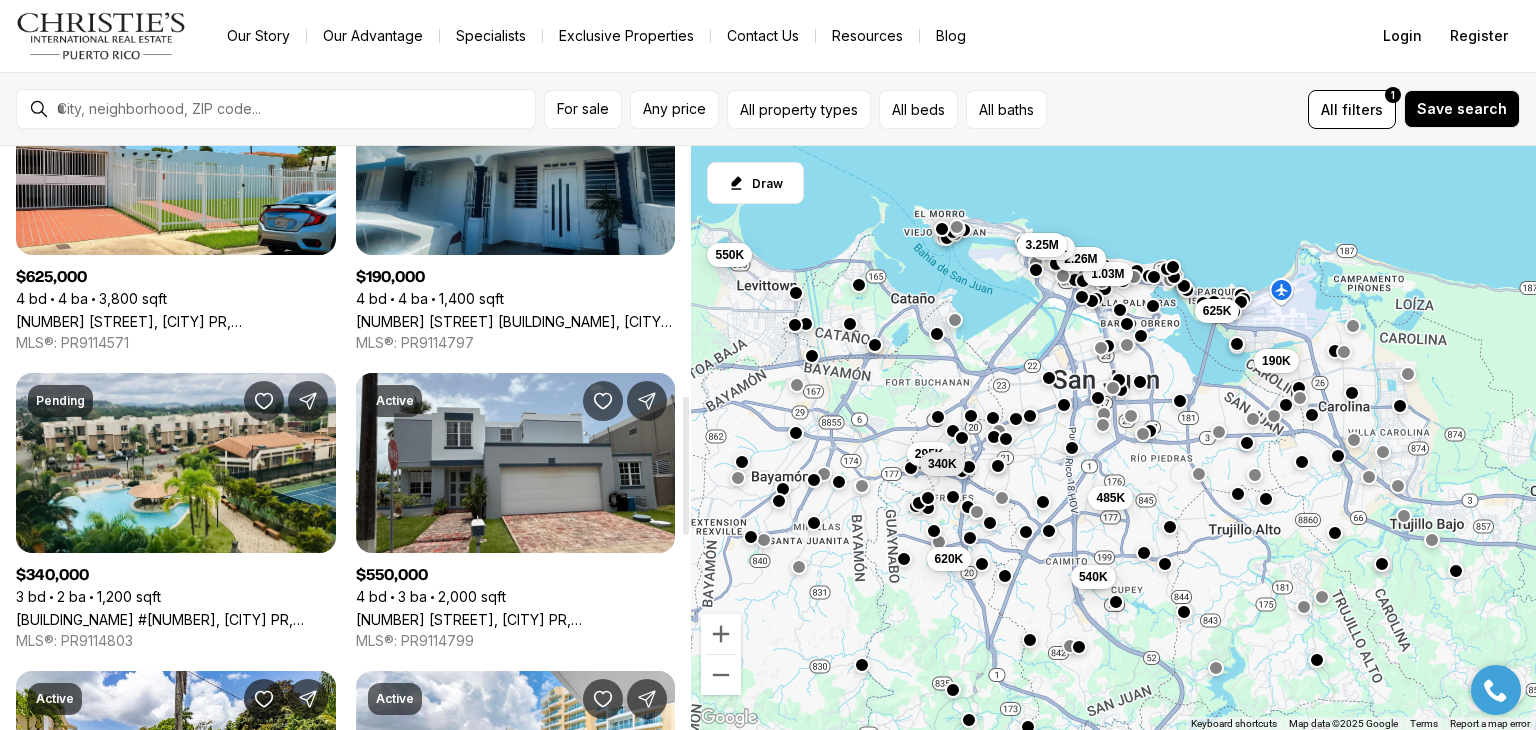 scroll, scrollTop: 1056, scrollLeft: 0, axis: vertical 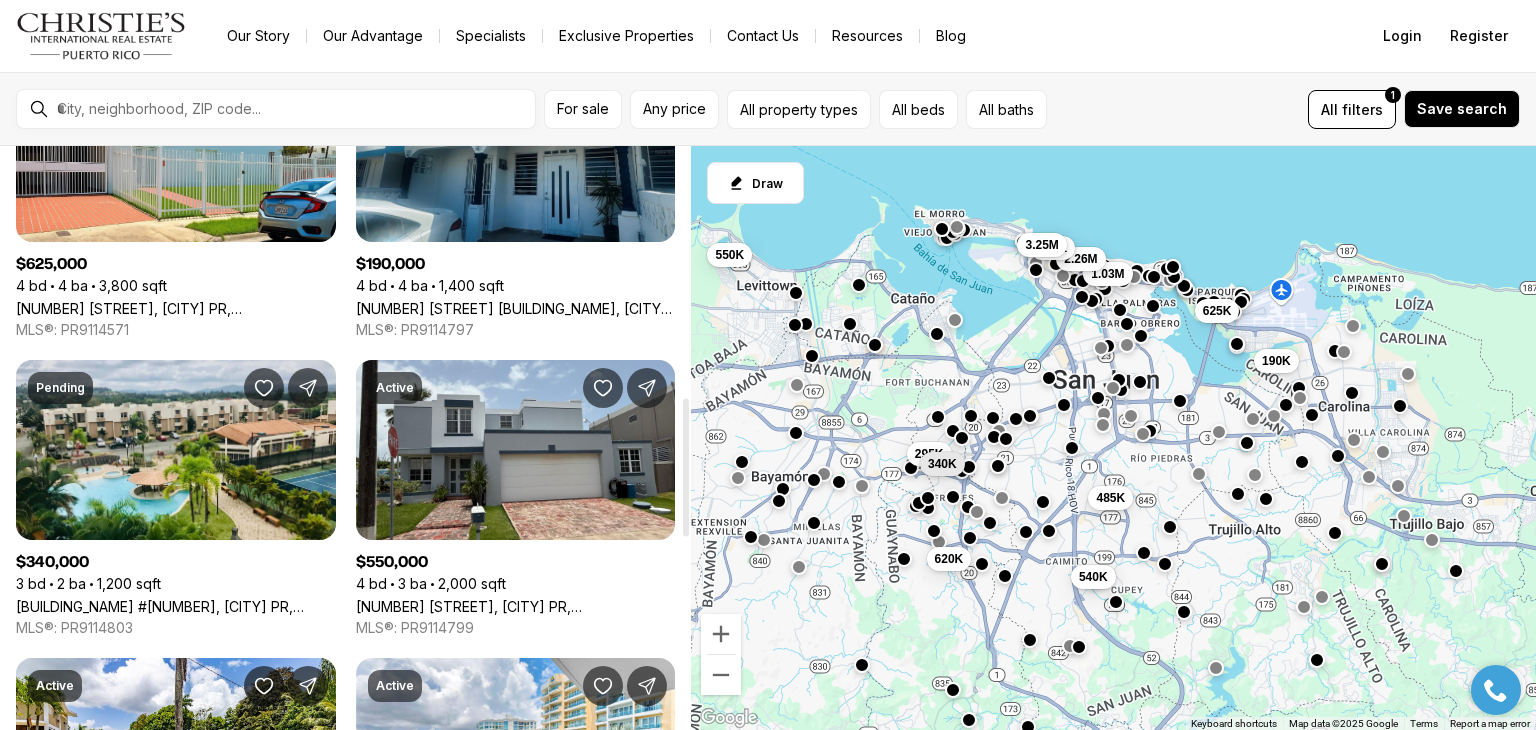drag, startPoint x: 687, startPoint y: 211, endPoint x: 666, endPoint y: 461, distance: 250.88045 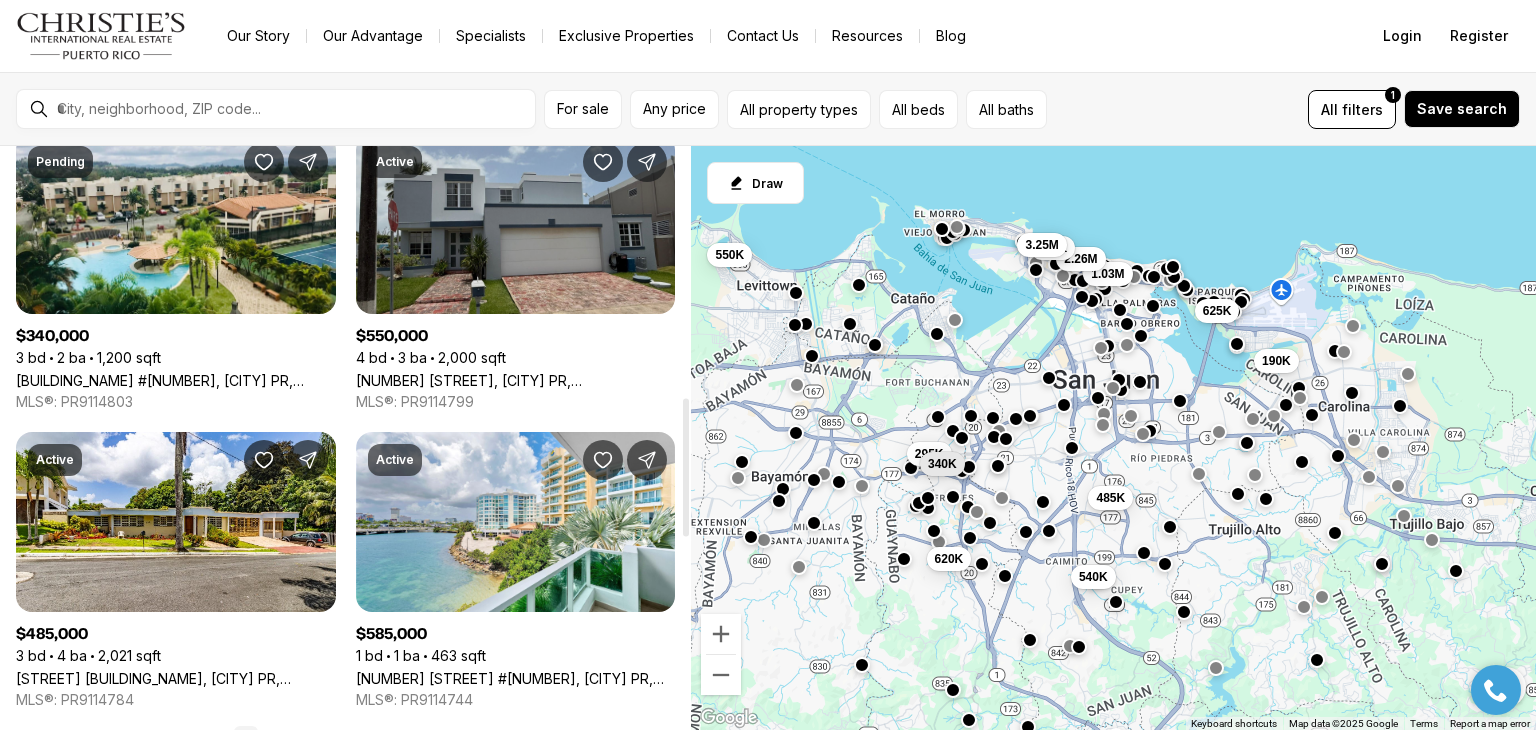 scroll, scrollTop: 1056, scrollLeft: 0, axis: vertical 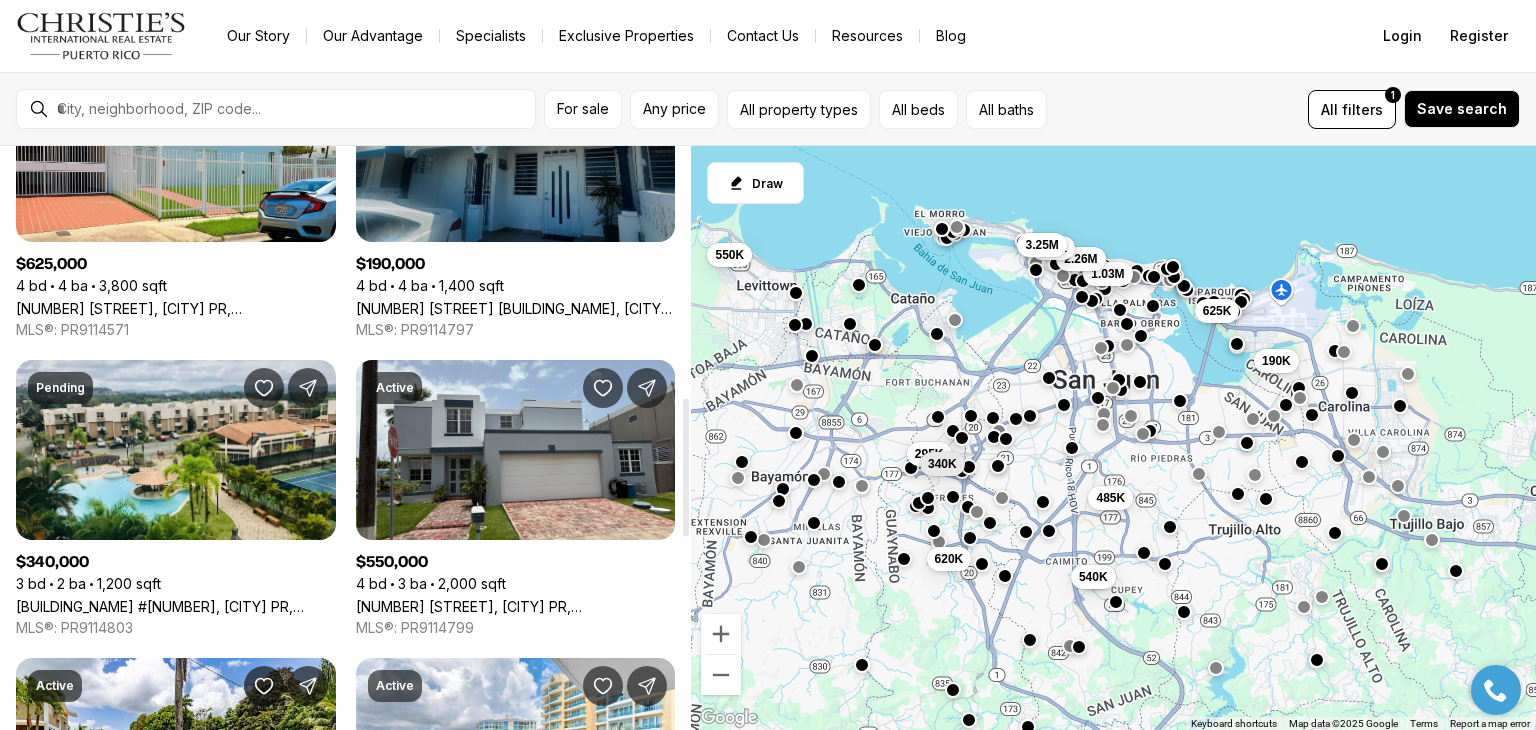 click on "54 CALLE ESTRELLA URB. LA MARINA, CAROLINA PR, 00979" at bounding box center (516, 308) 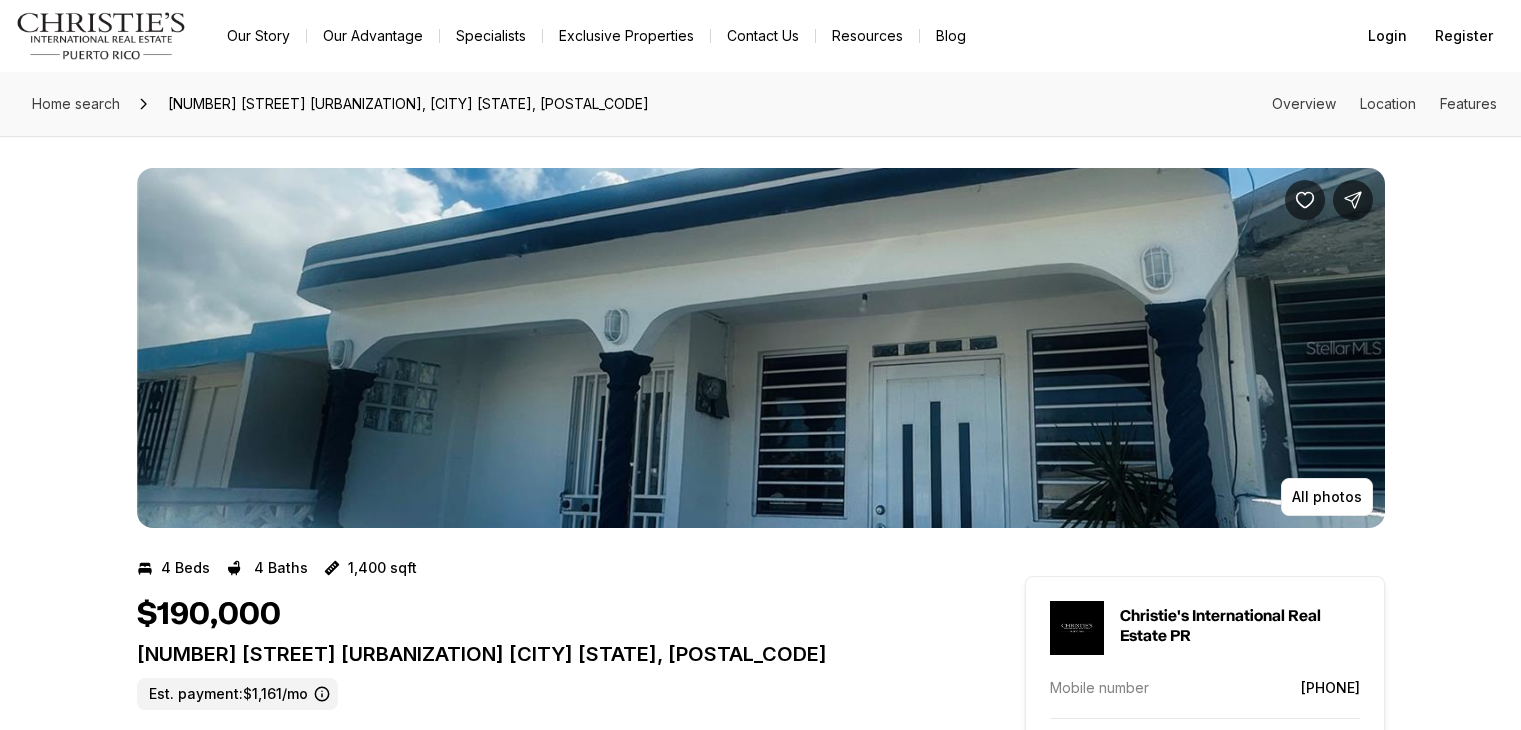 scroll, scrollTop: 0, scrollLeft: 0, axis: both 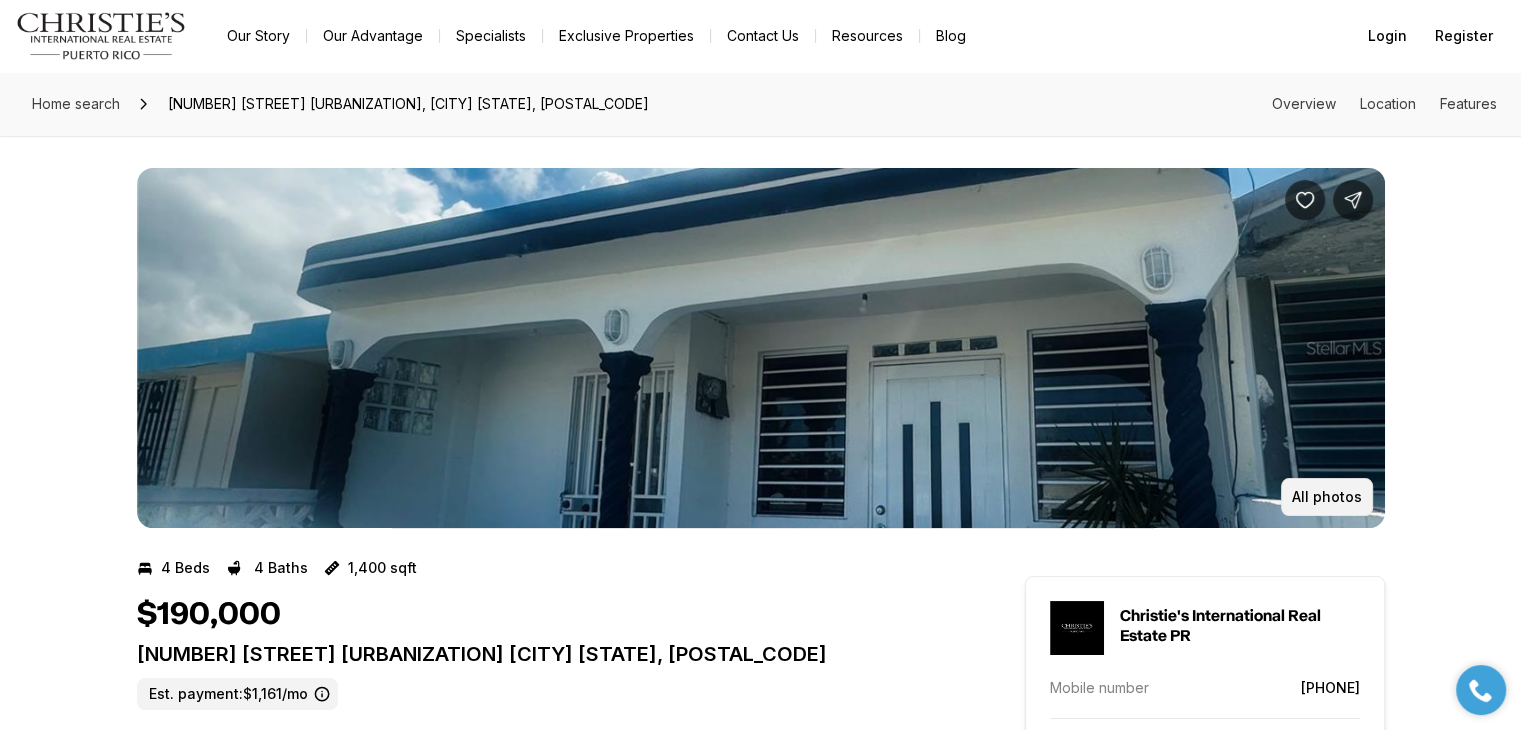 click on "All photos" at bounding box center [1327, 497] 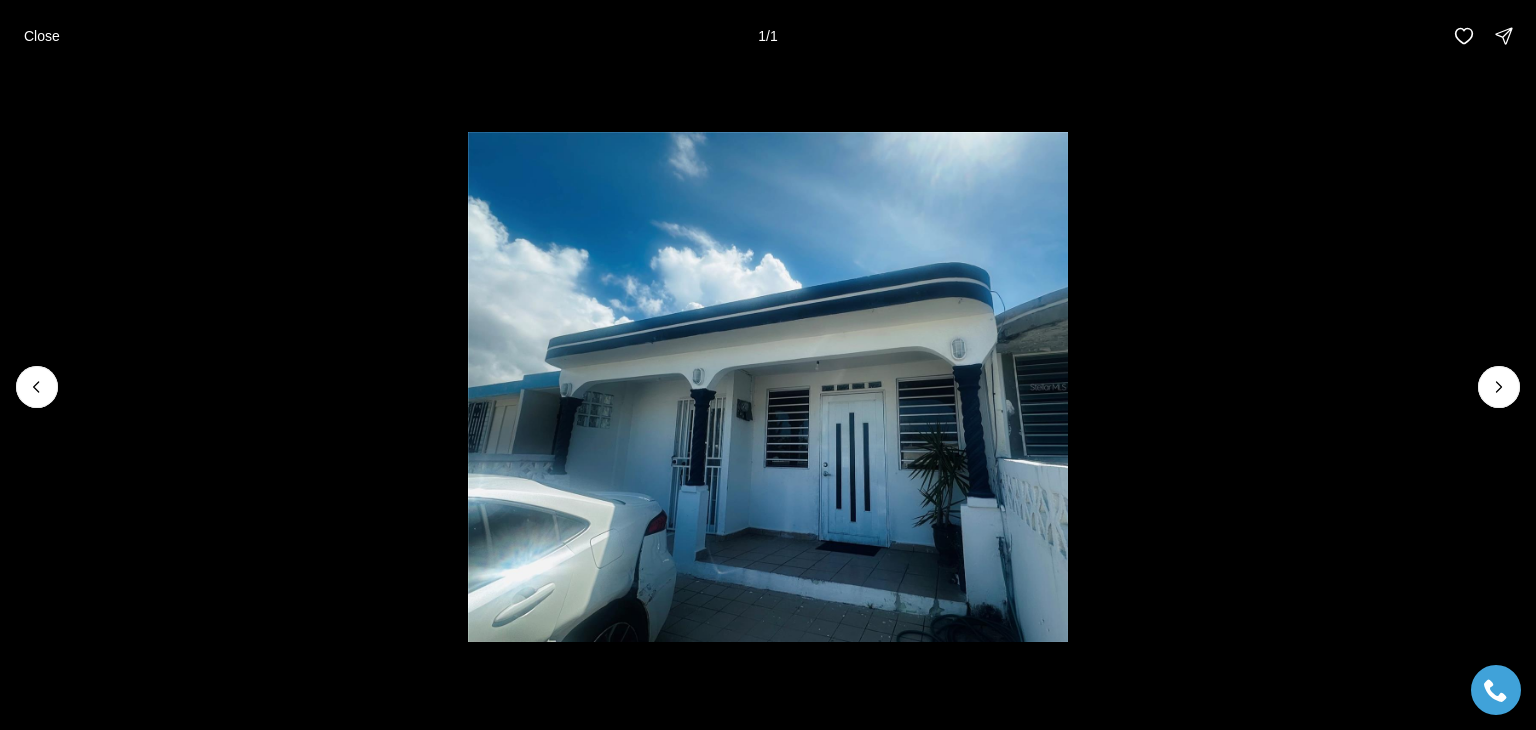 click at bounding box center [1499, 387] 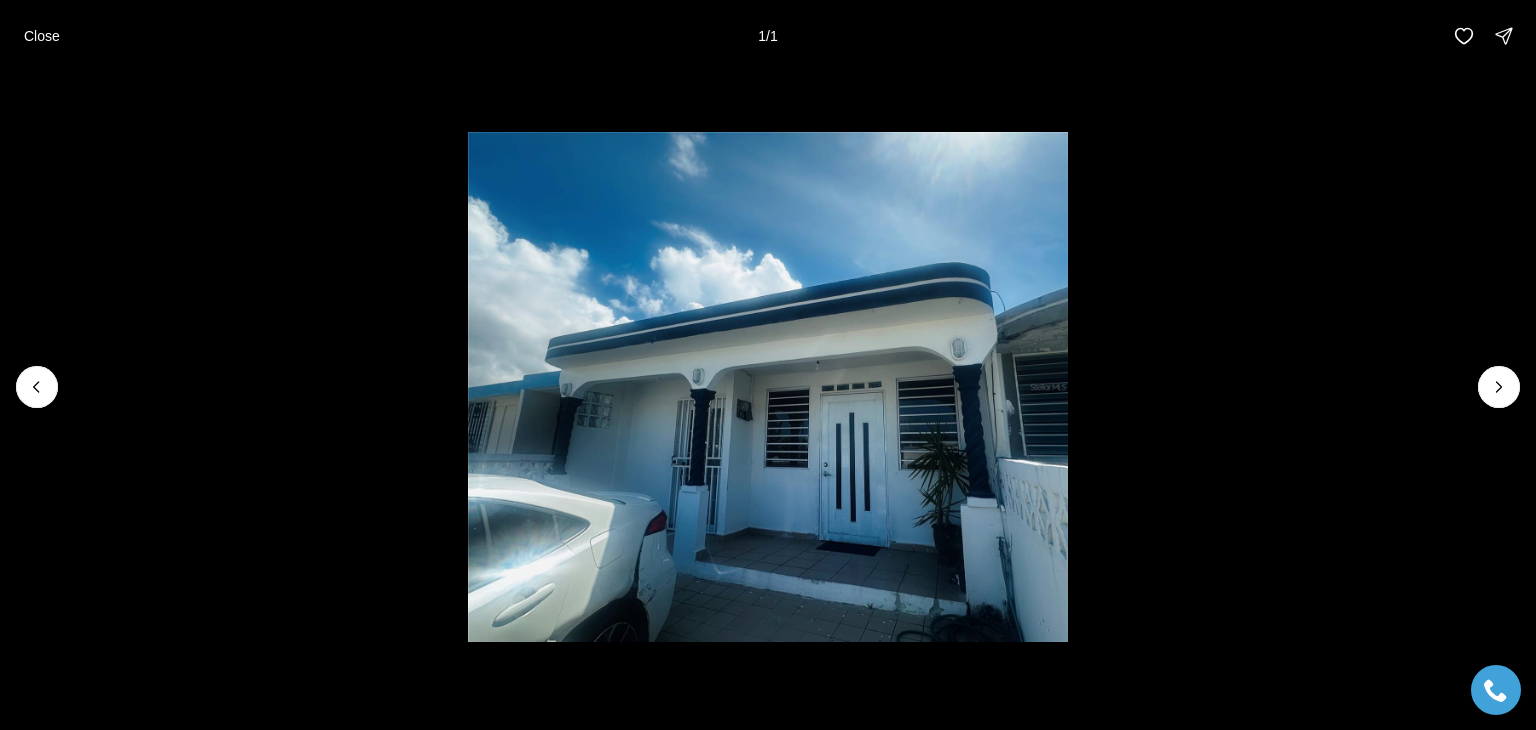 click at bounding box center (1499, 387) 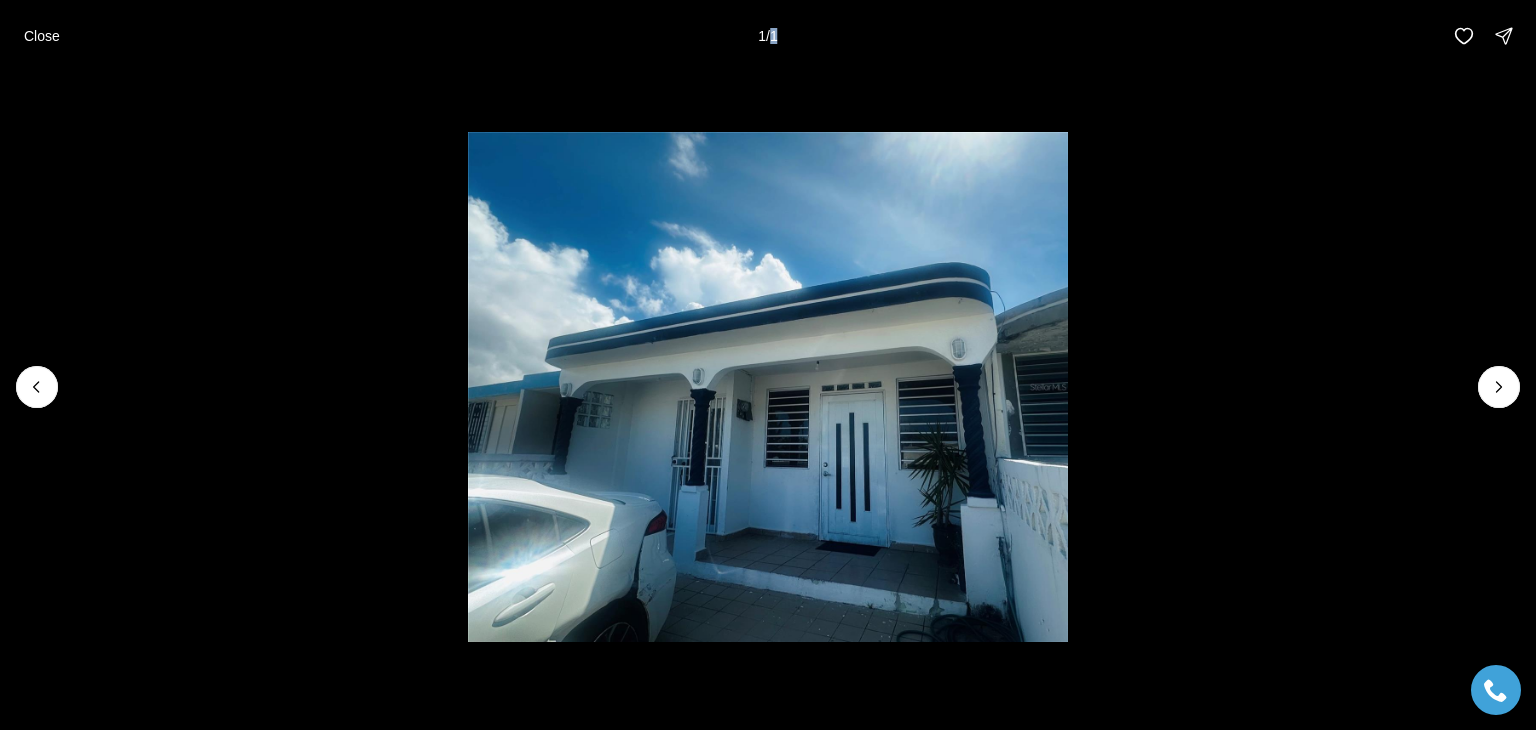 click at bounding box center (1499, 387) 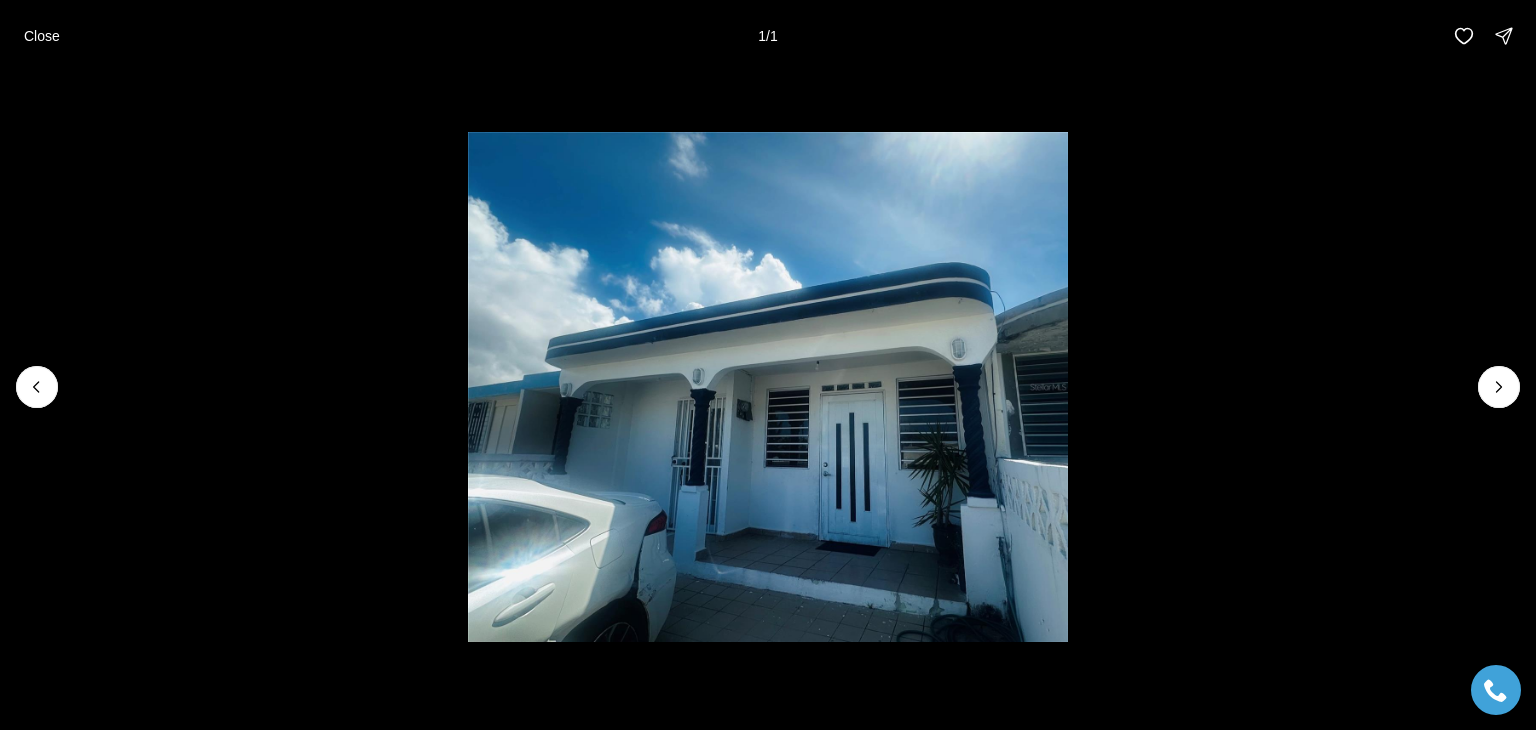 click at bounding box center [1499, 387] 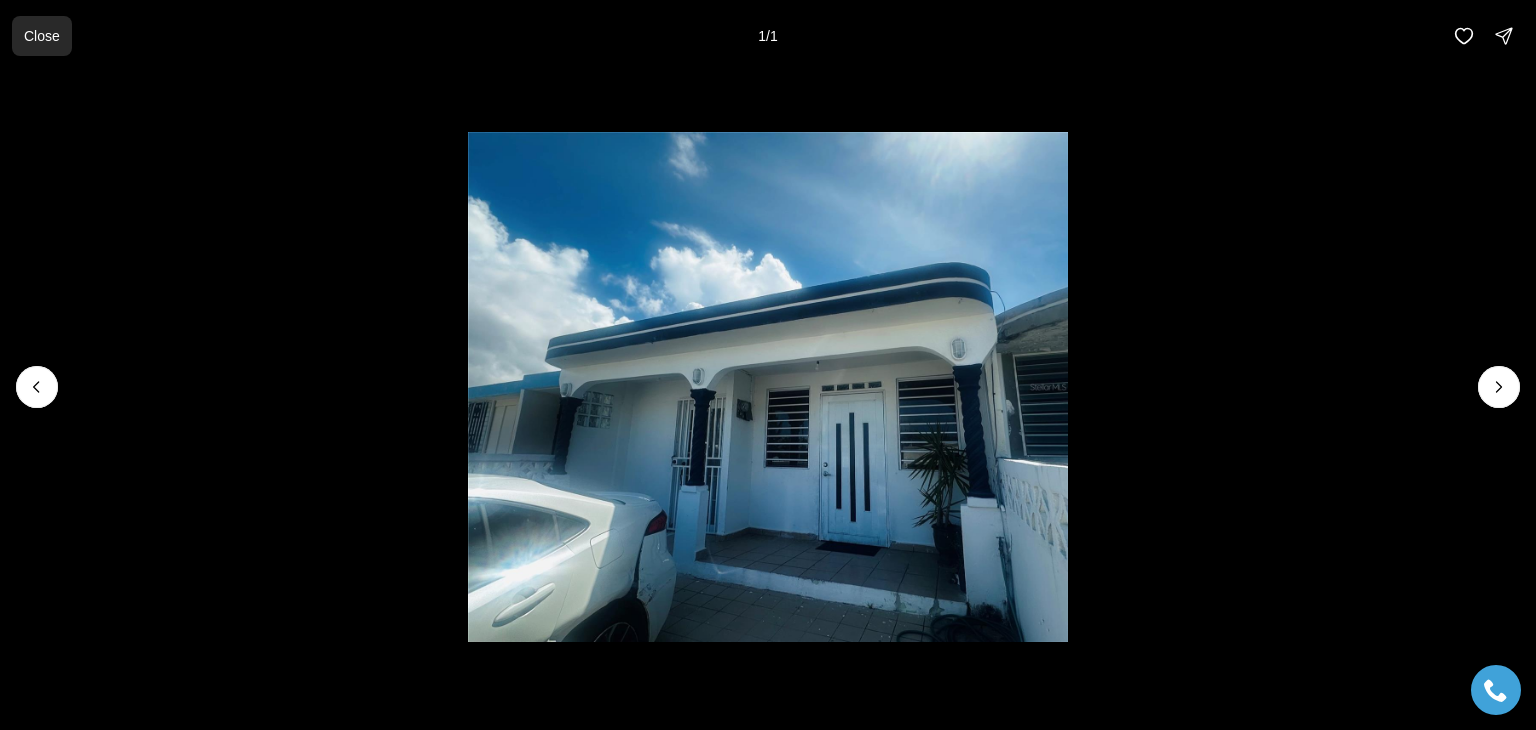 click on "Close" at bounding box center [42, 36] 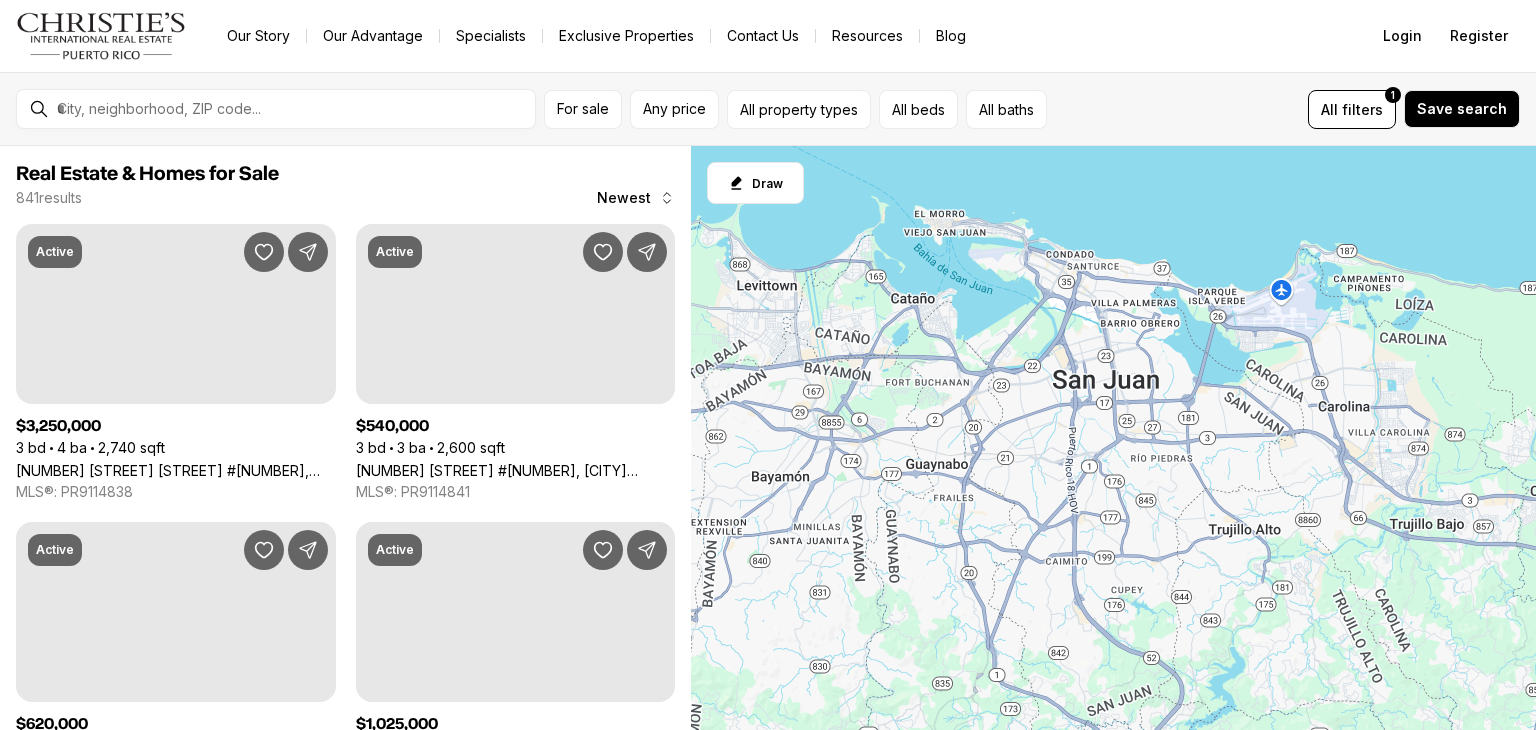 scroll, scrollTop: 0, scrollLeft: 0, axis: both 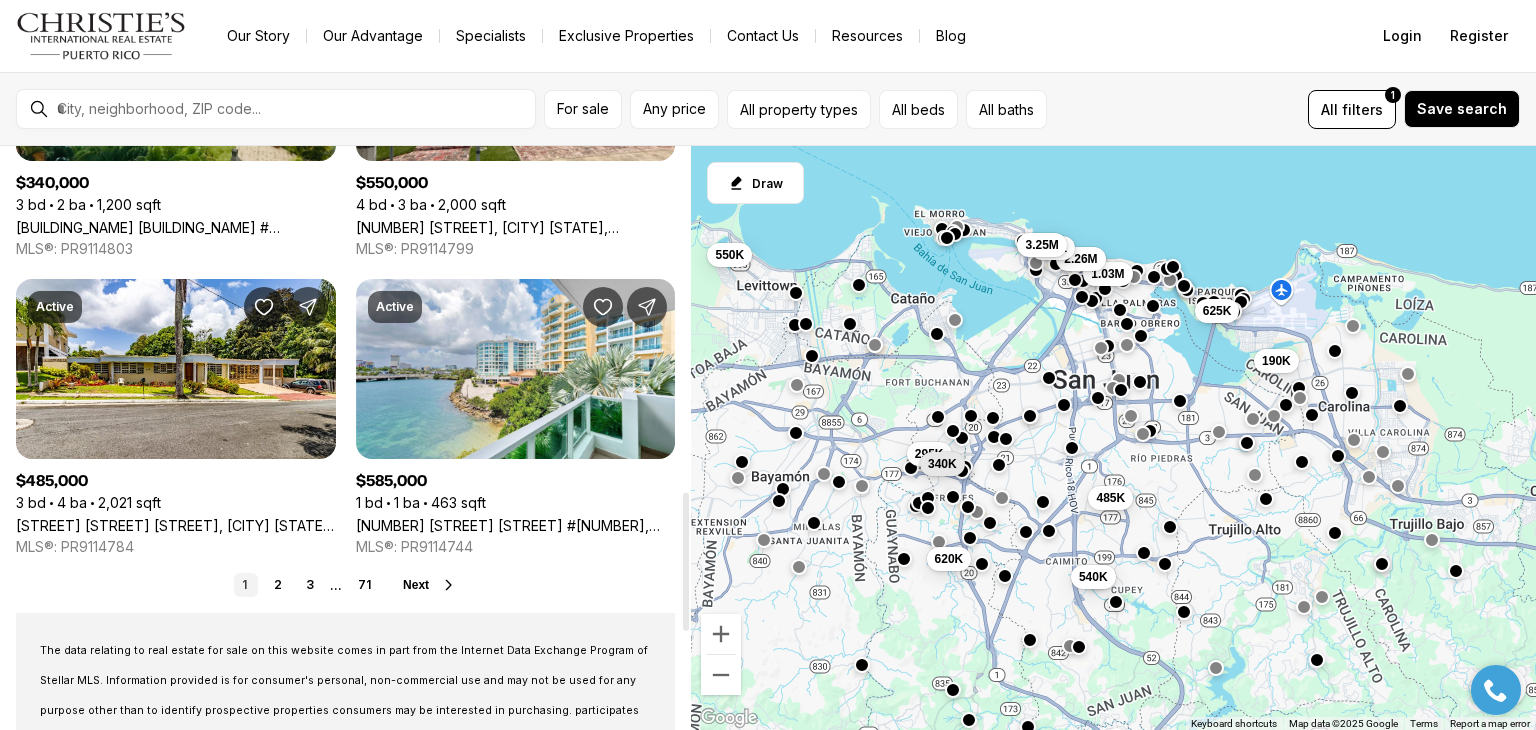 drag, startPoint x: 686, startPoint y: 433, endPoint x: 691, endPoint y: 523, distance: 90.13878 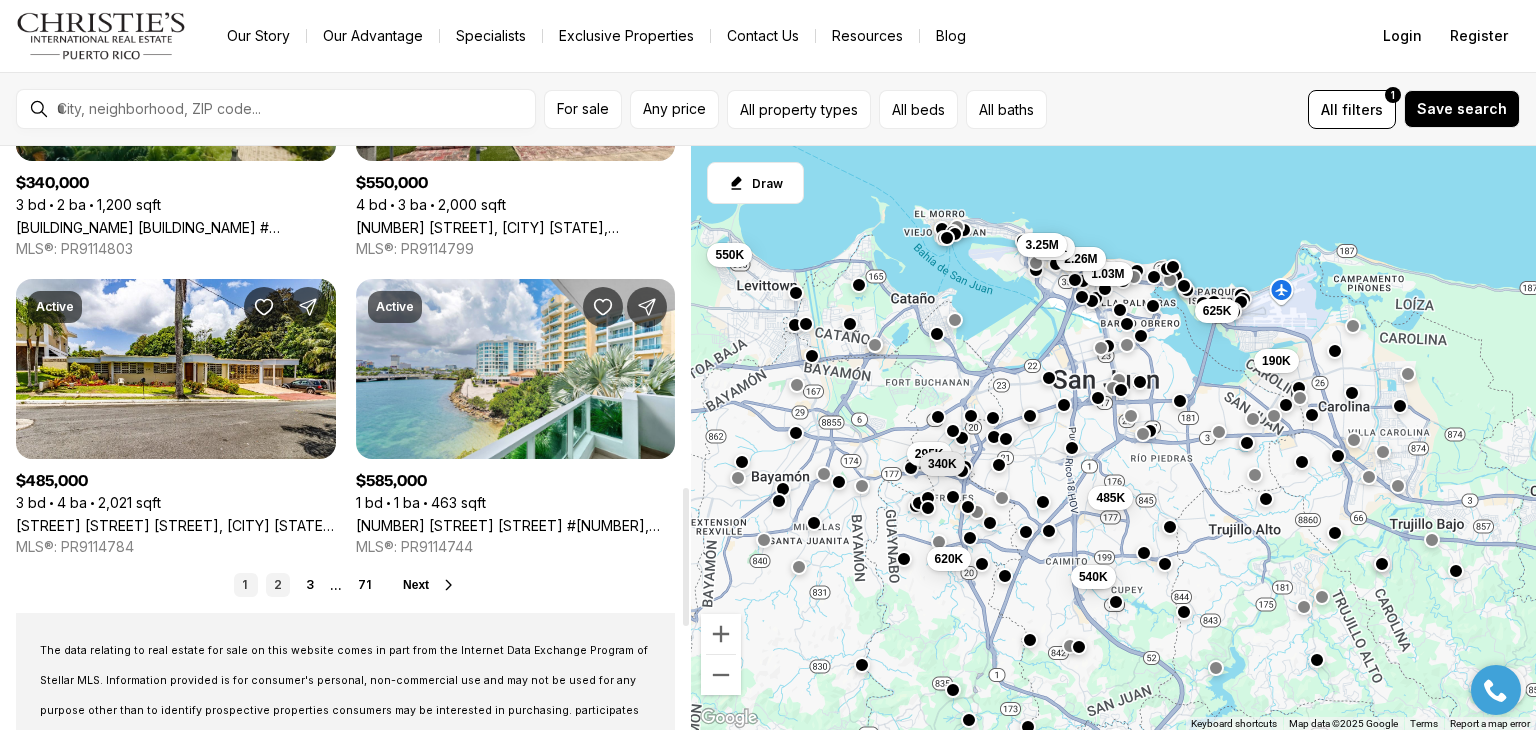 click on "2" at bounding box center [278, 585] 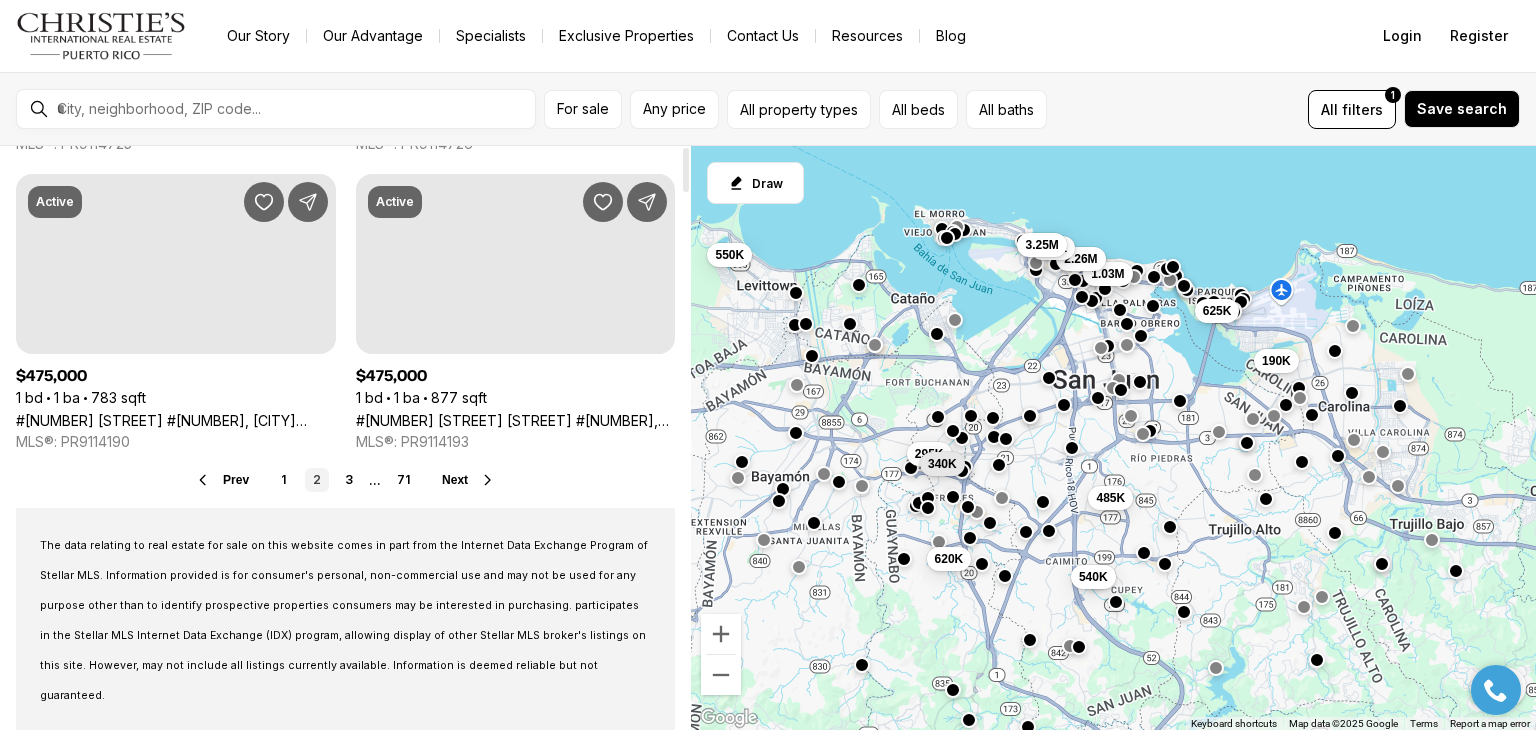 scroll, scrollTop: 0, scrollLeft: 0, axis: both 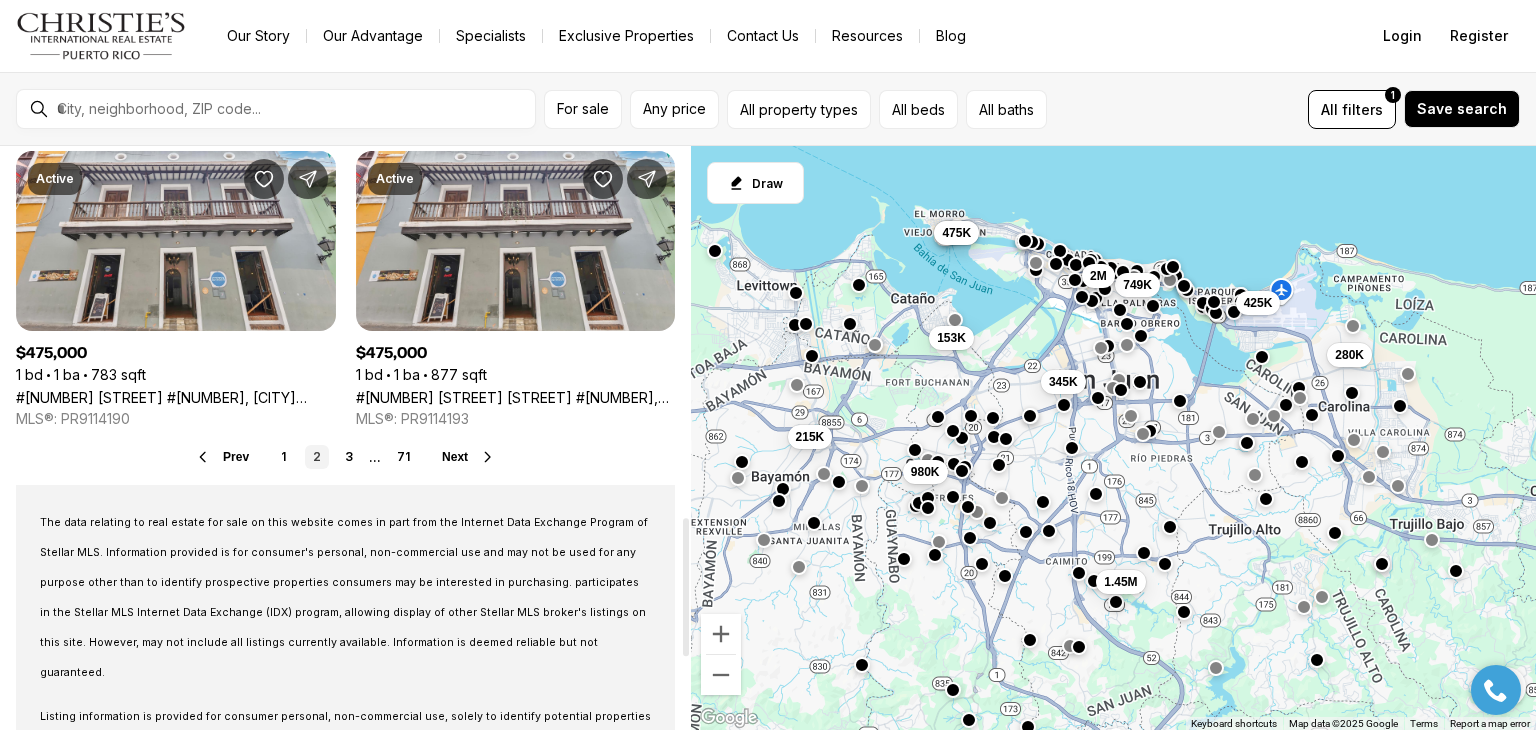 drag, startPoint x: 687, startPoint y: 173, endPoint x: 643, endPoint y: 543, distance: 372.60703 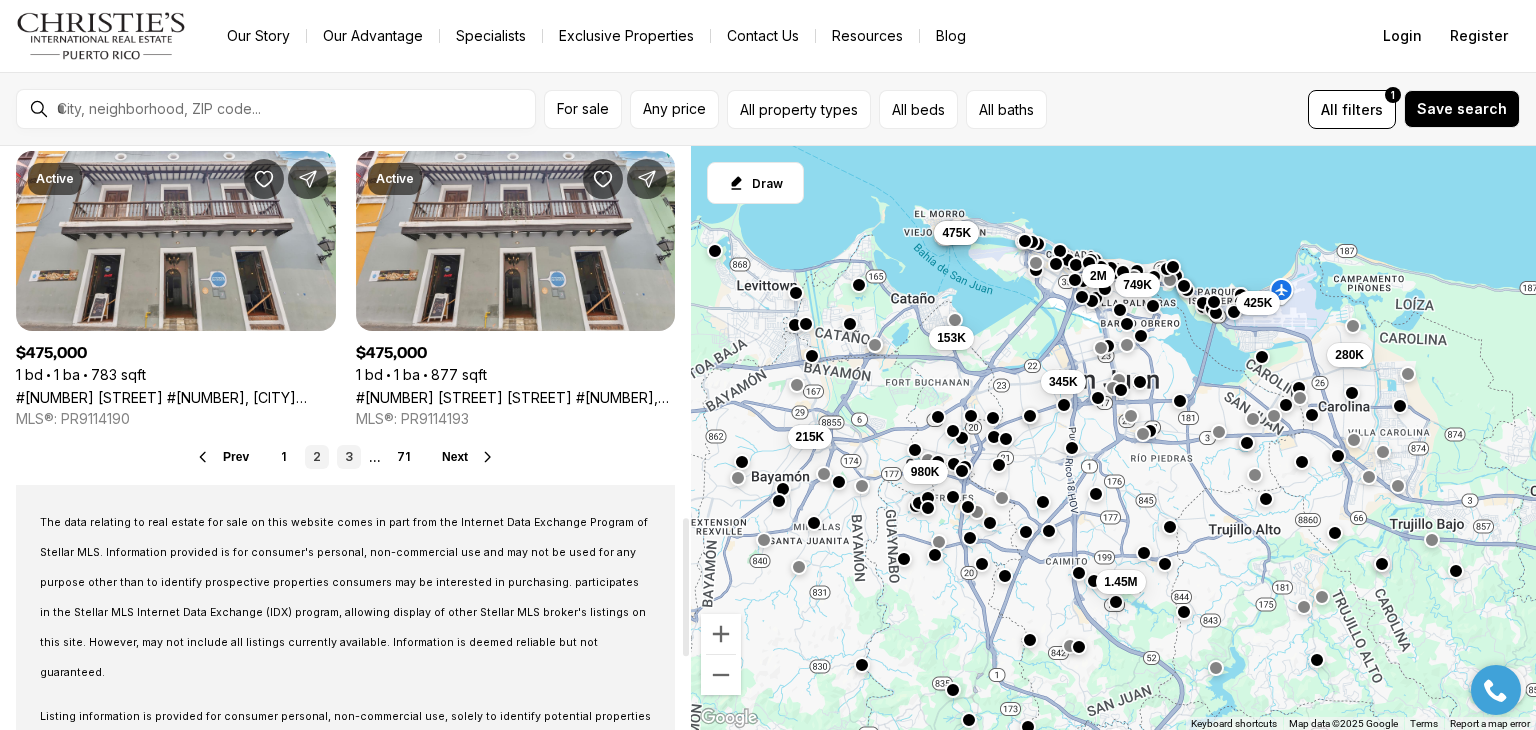 click on "3" at bounding box center [349, 457] 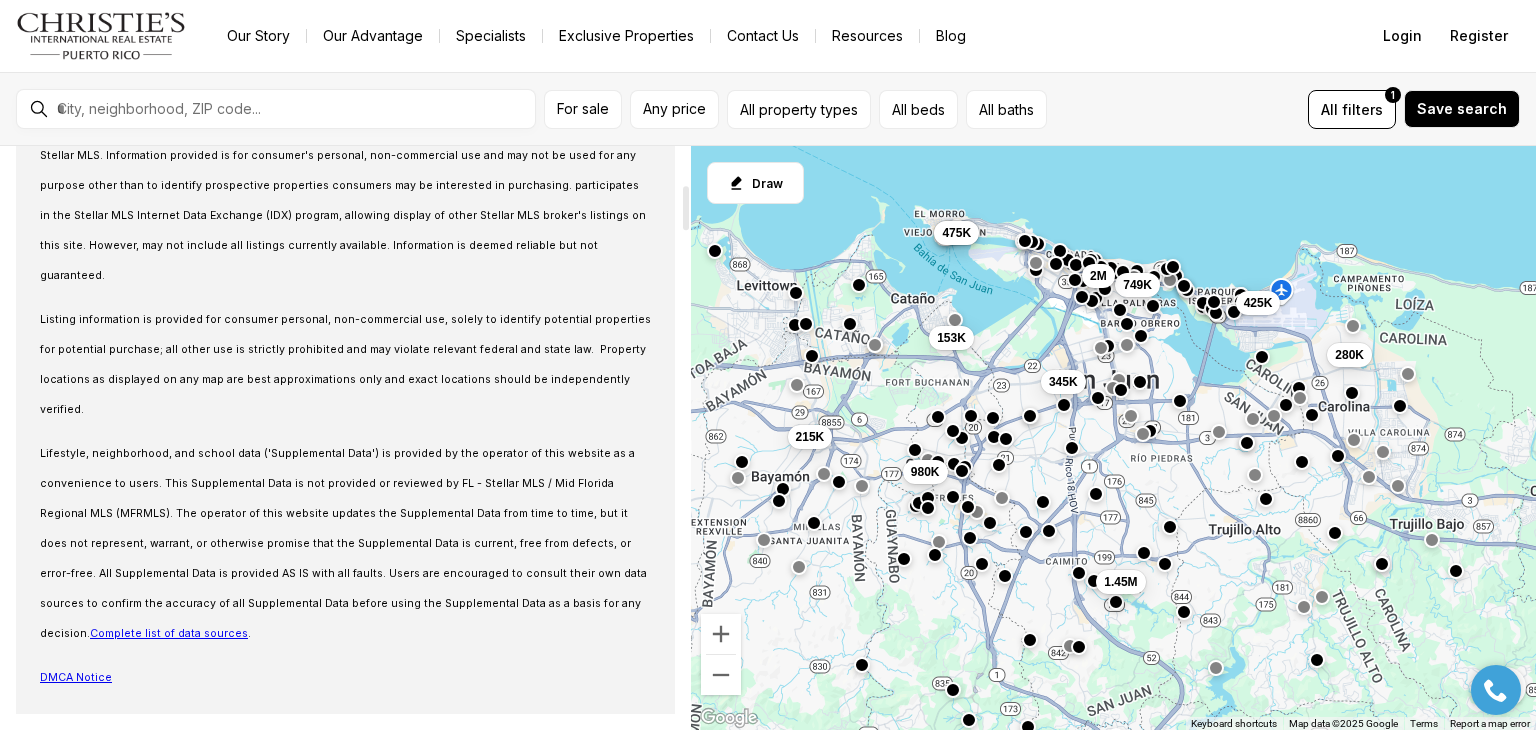 scroll, scrollTop: 0, scrollLeft: 0, axis: both 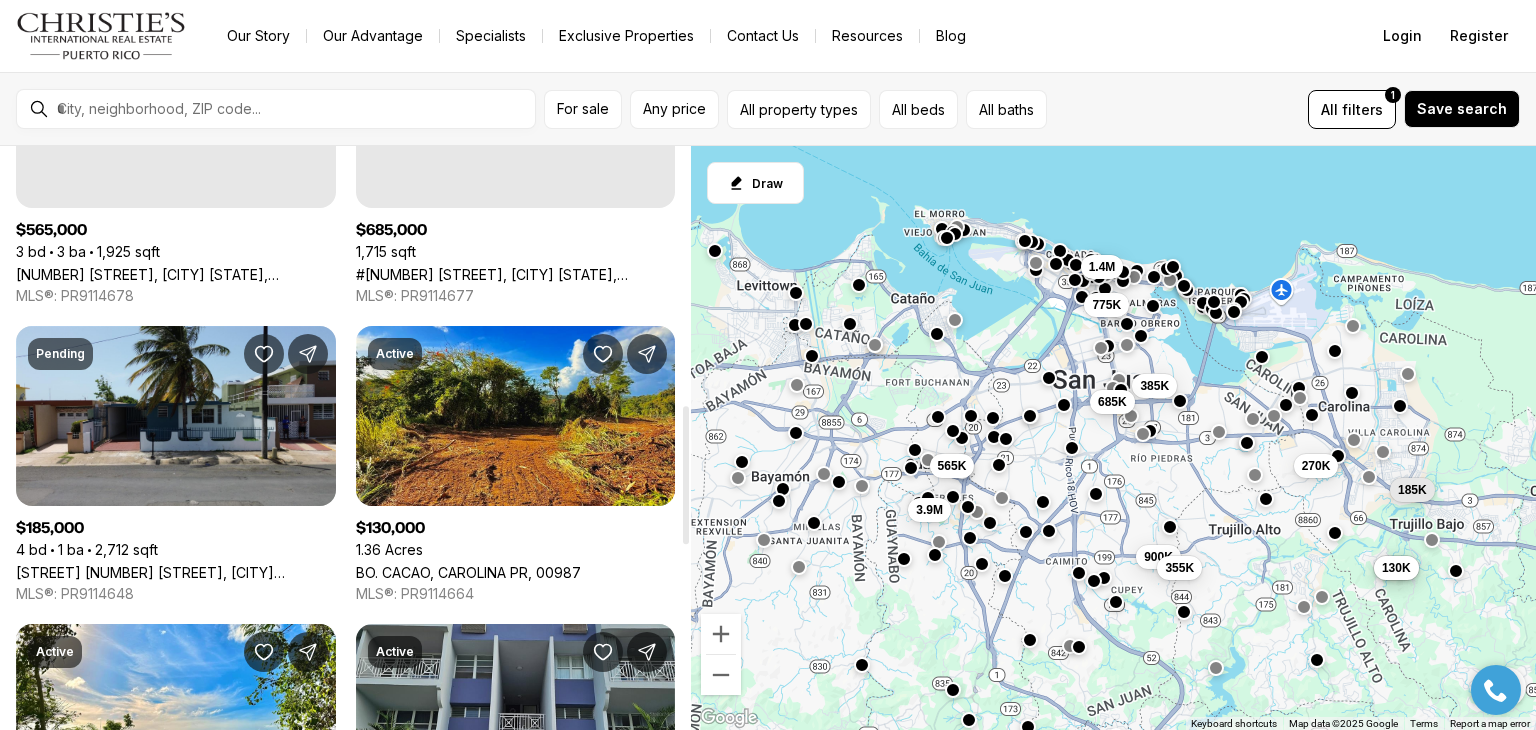 drag, startPoint x: 684, startPoint y: 161, endPoint x: 638, endPoint y: 419, distance: 262.0687 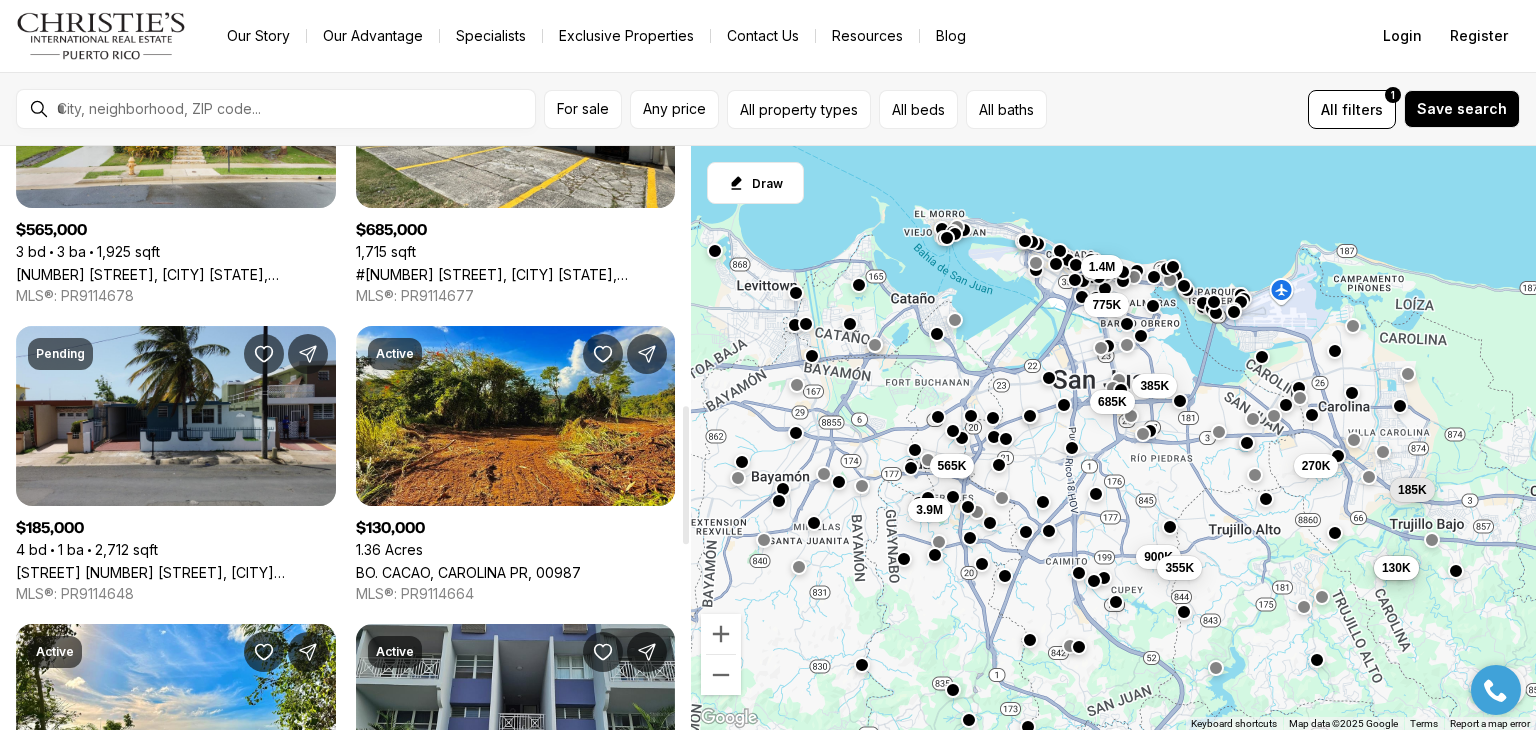 click at bounding box center (686, 475) 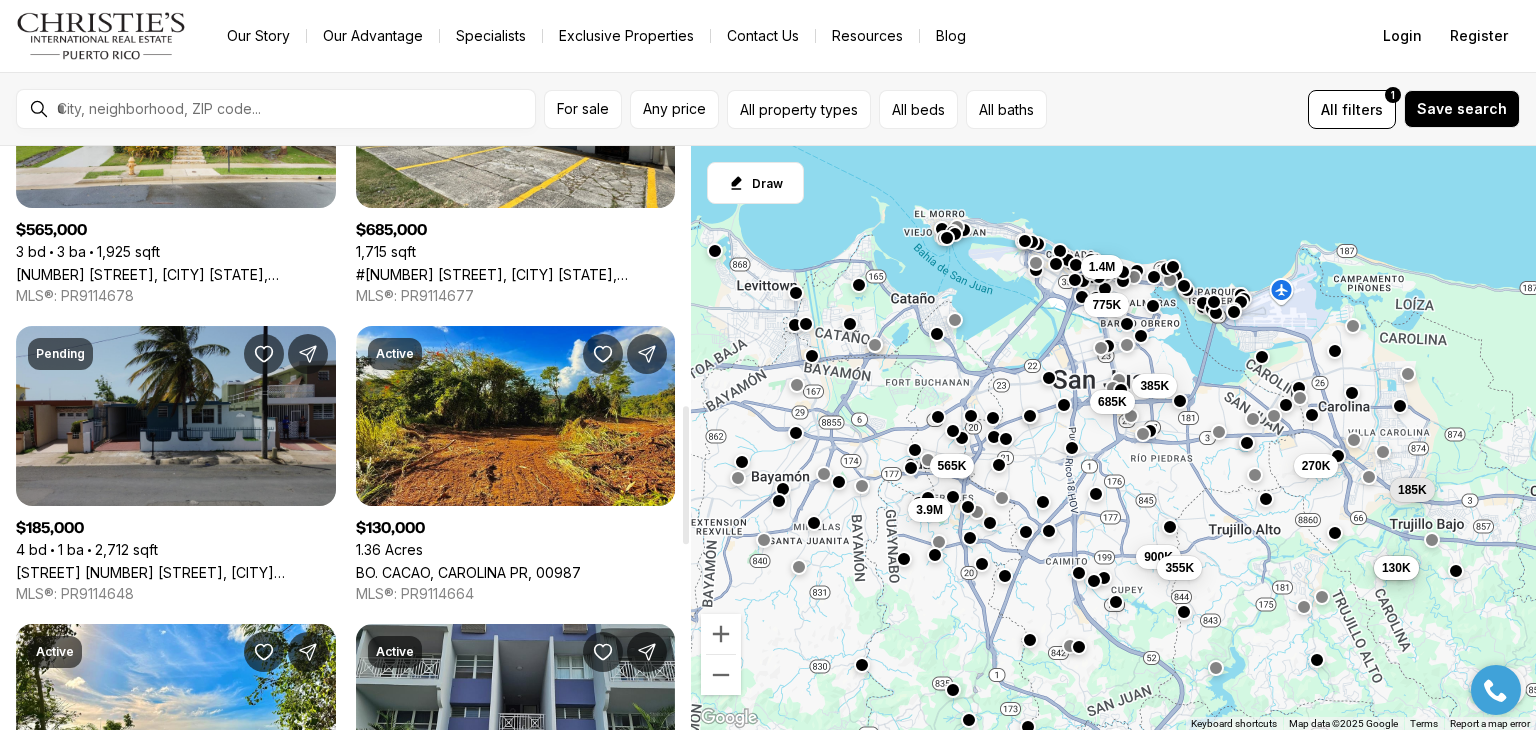 click on "[STREET] [NUMBER] [STREET_NAME] [NEIGHBORHOOD], [CITY] [STATE], [POSTAL_CODE]" at bounding box center [176, 572] 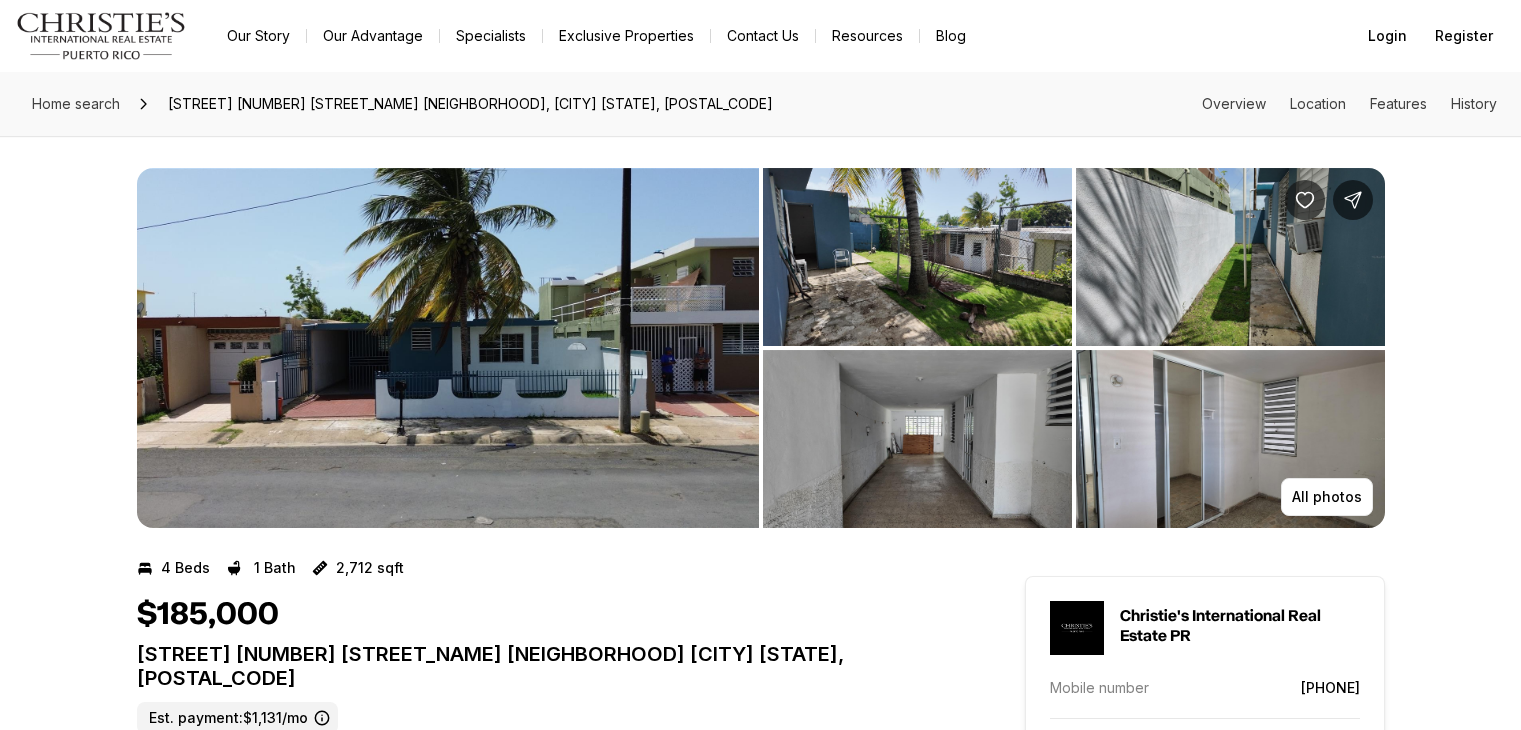 scroll, scrollTop: 0, scrollLeft: 0, axis: both 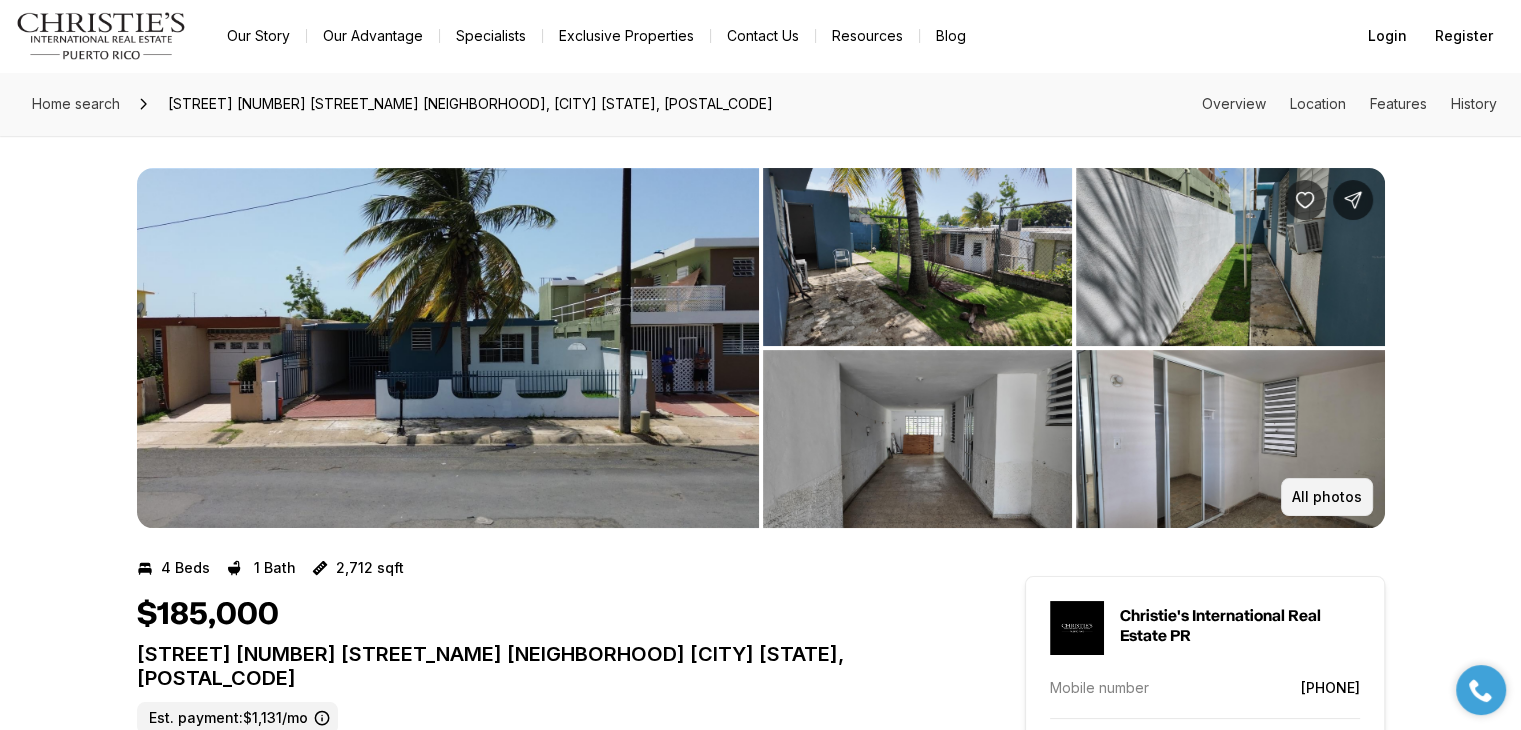 click on "All photos" at bounding box center (1327, 497) 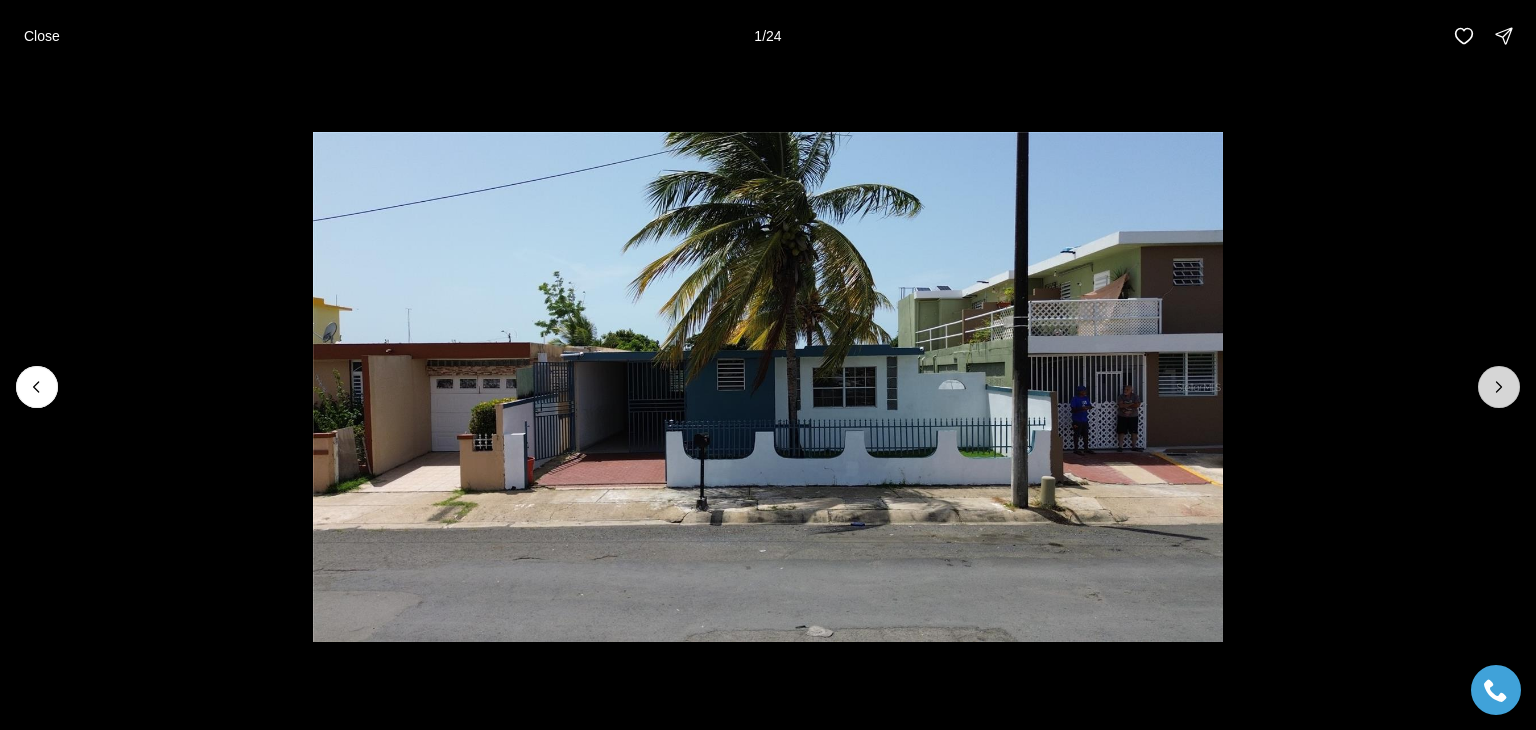 click 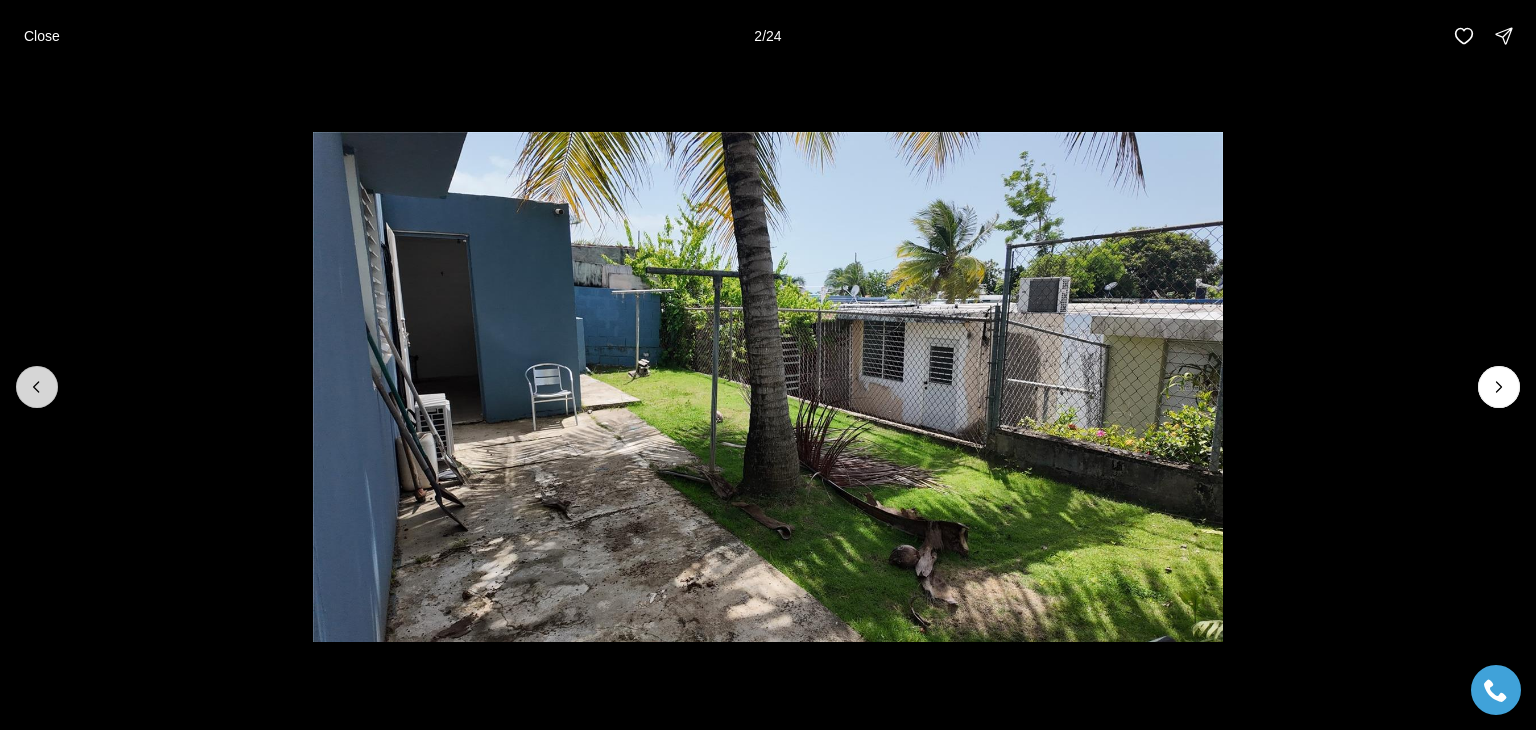 click 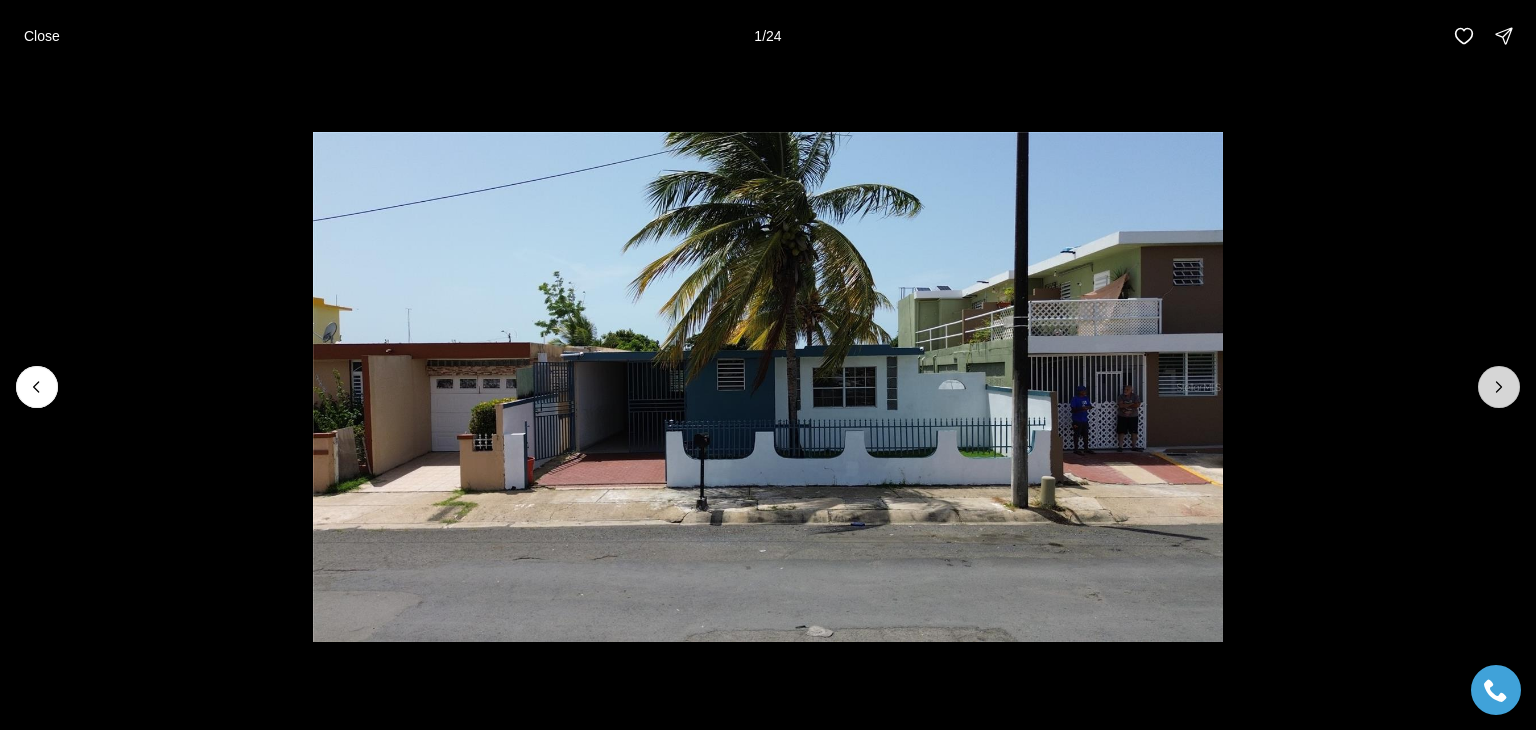 click 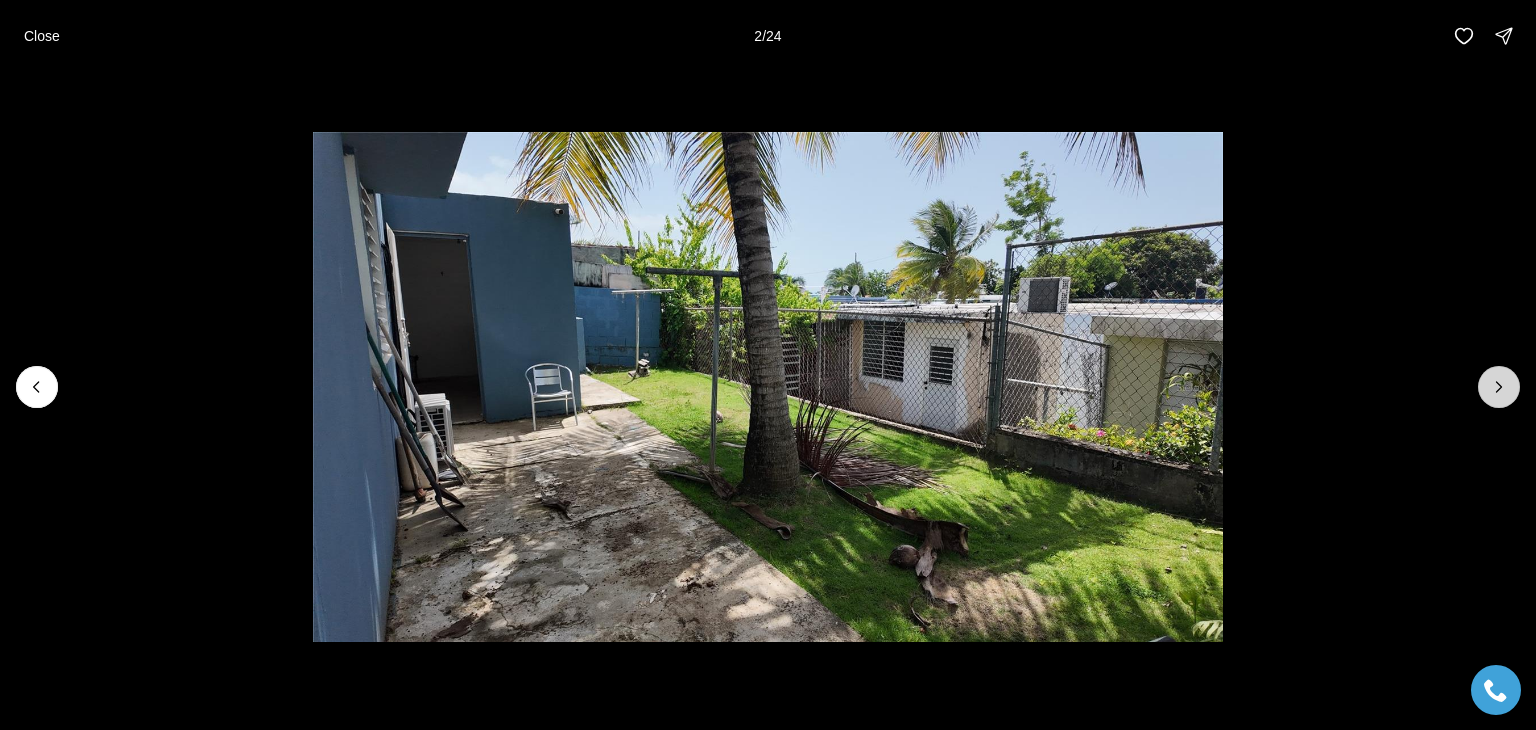 click 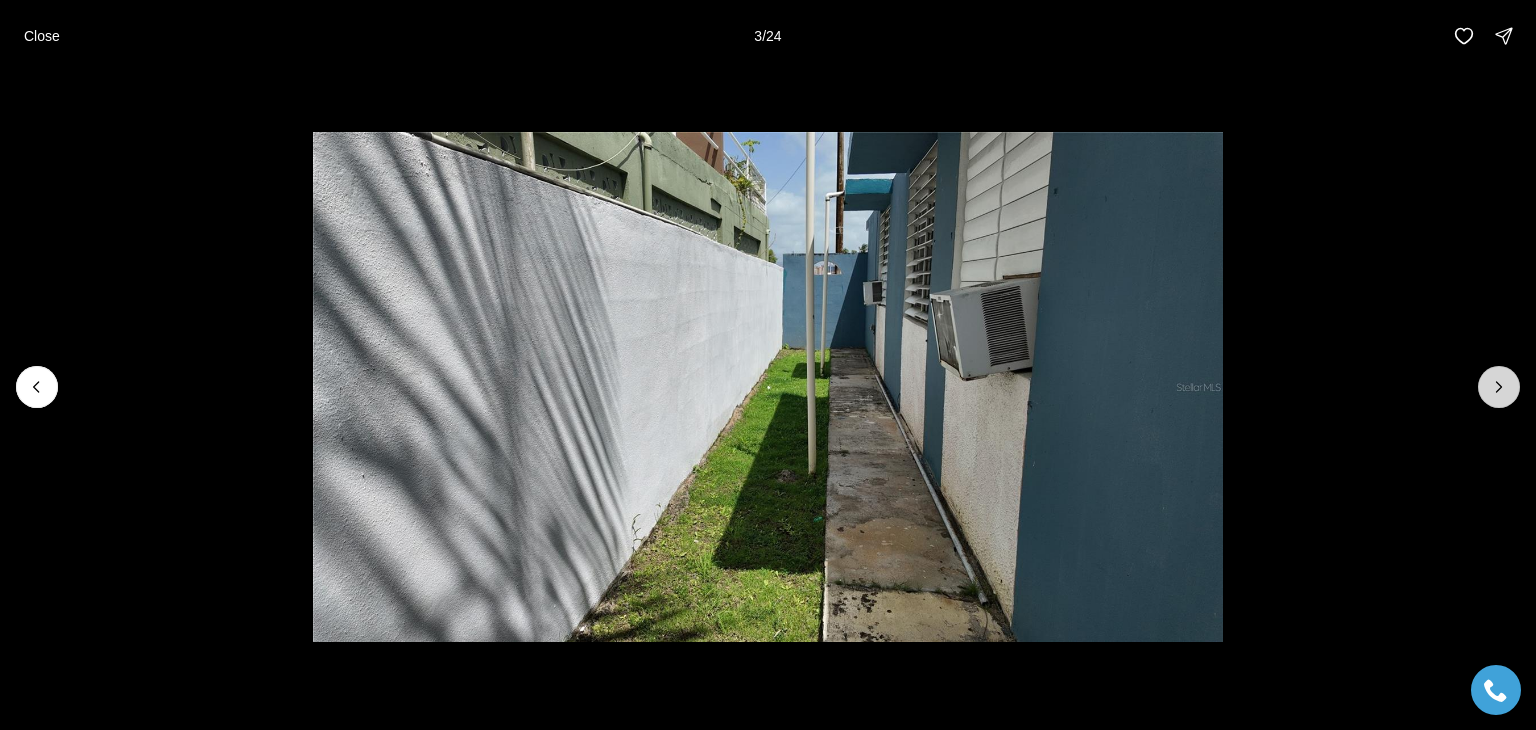 click 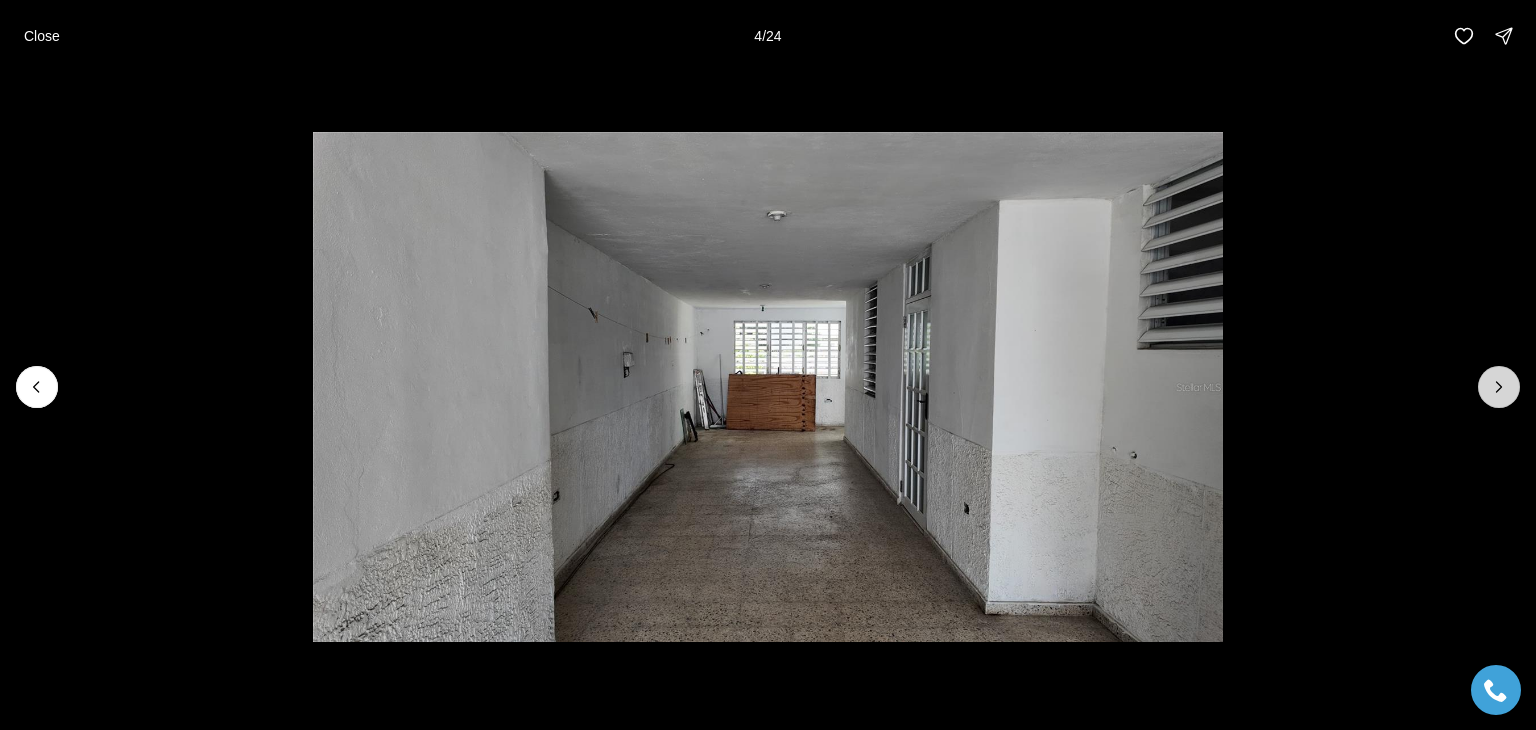 click 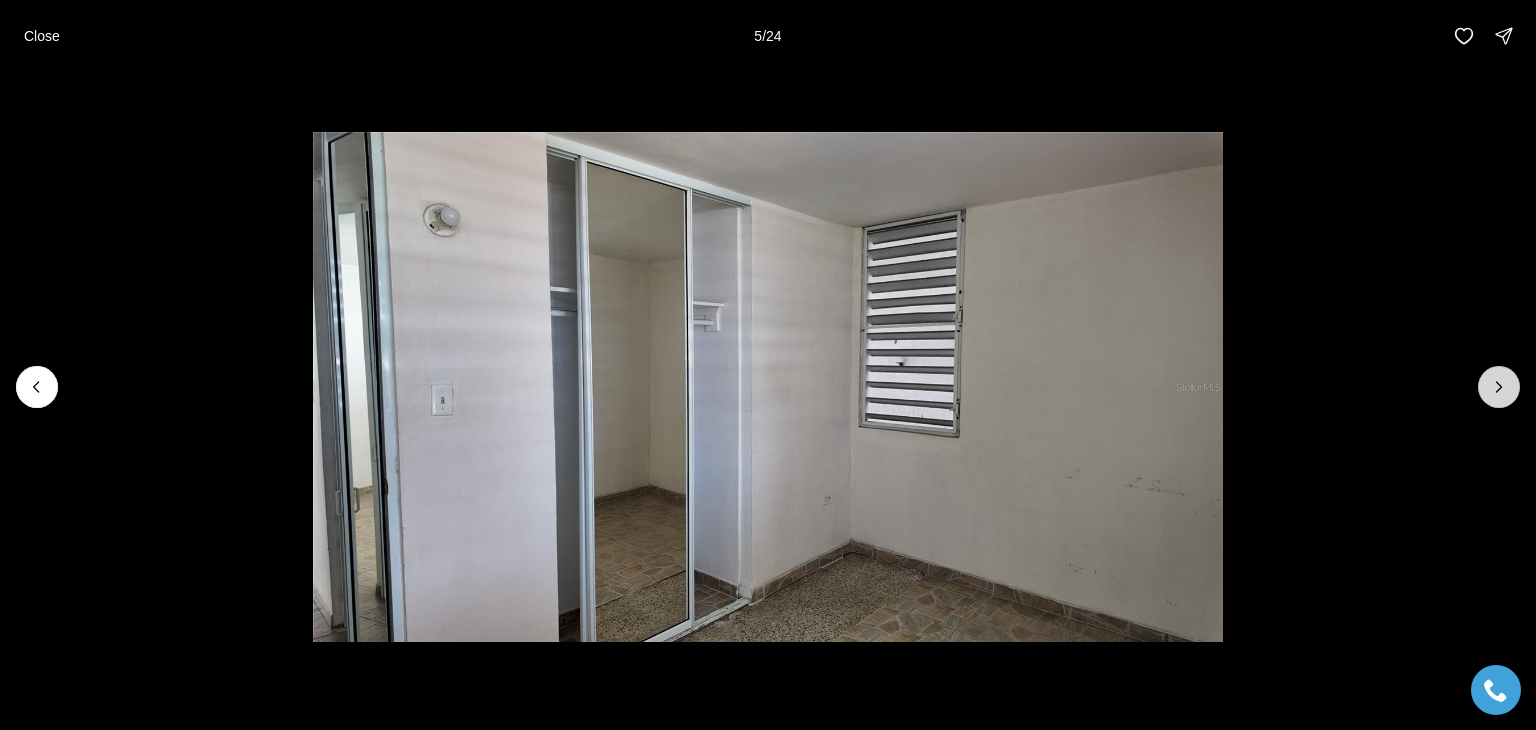 click 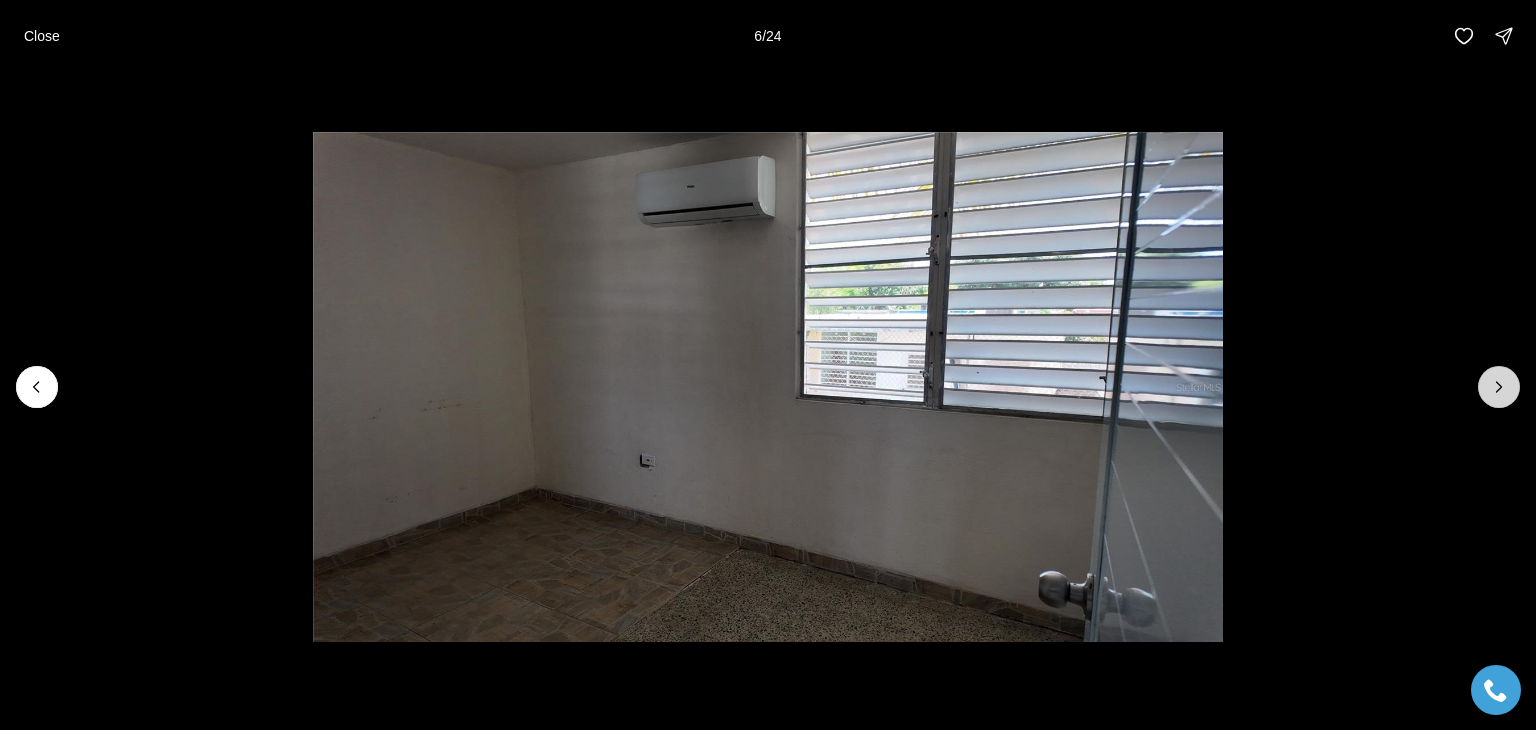 click 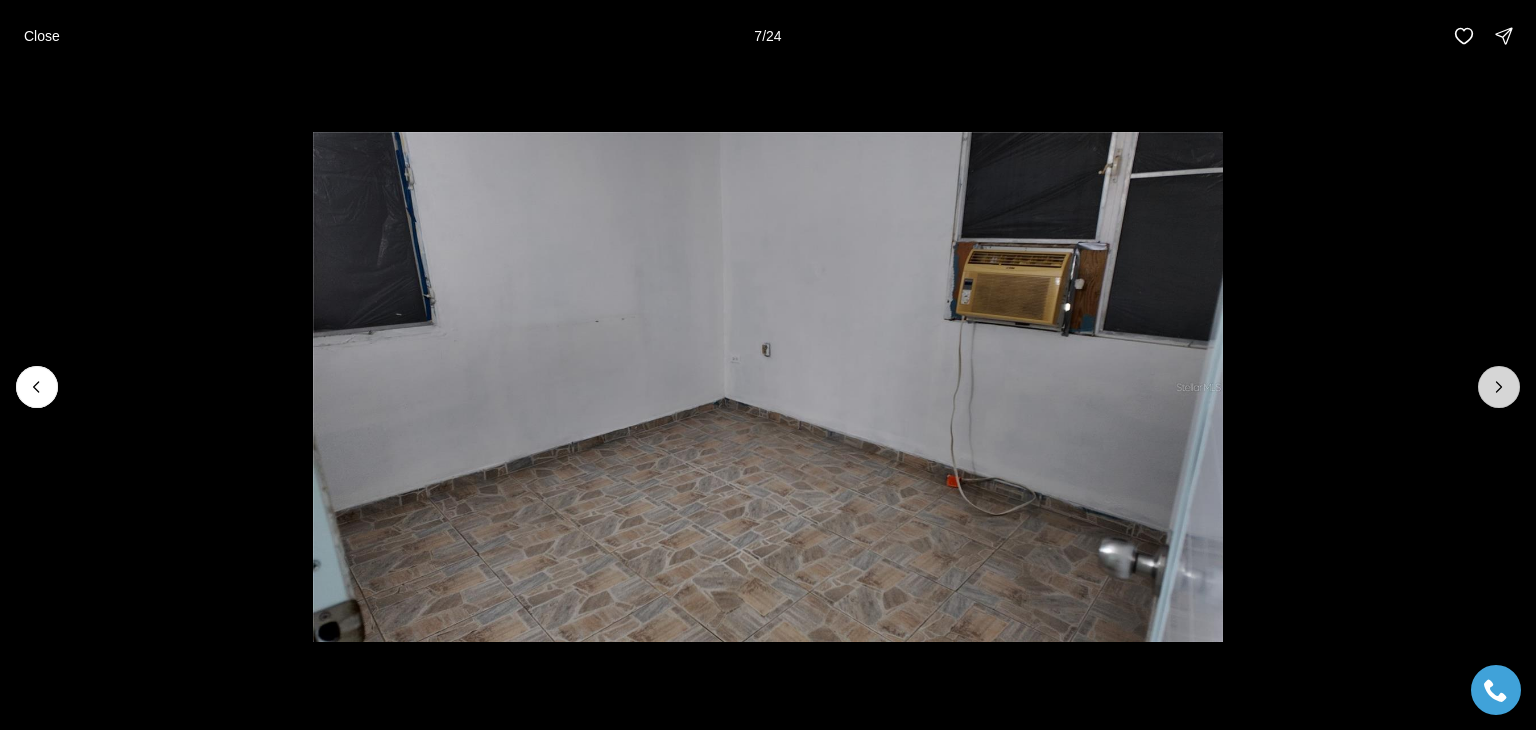 click 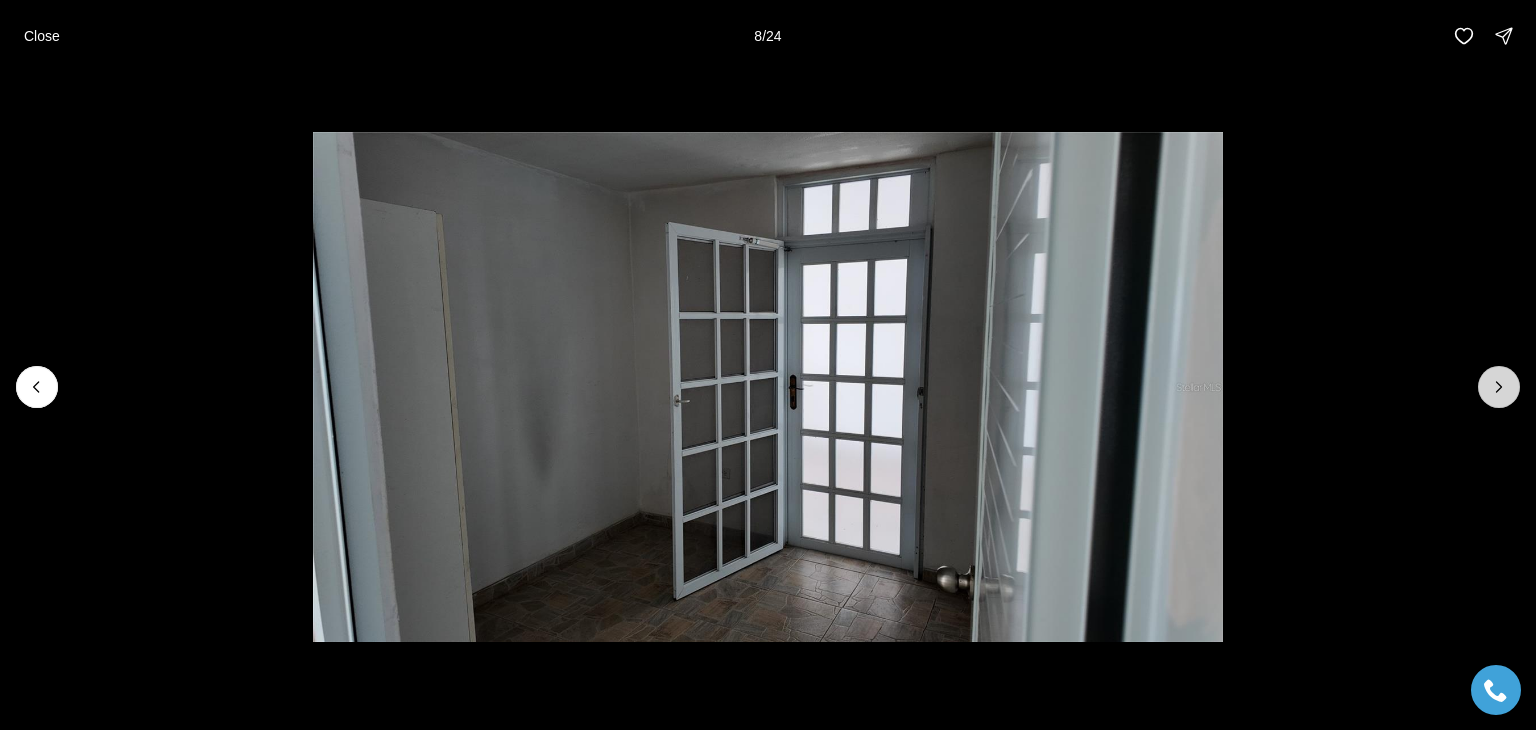 click 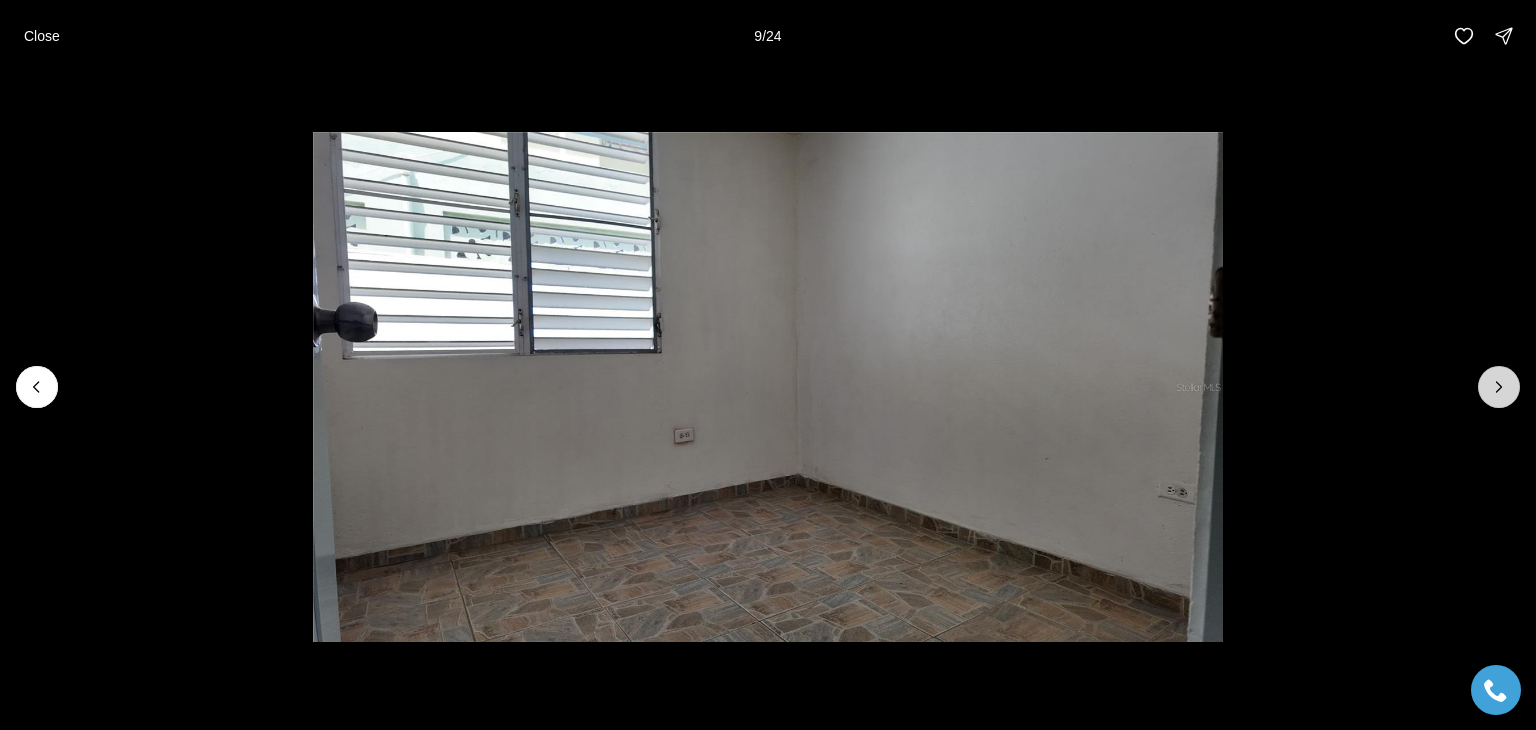 click 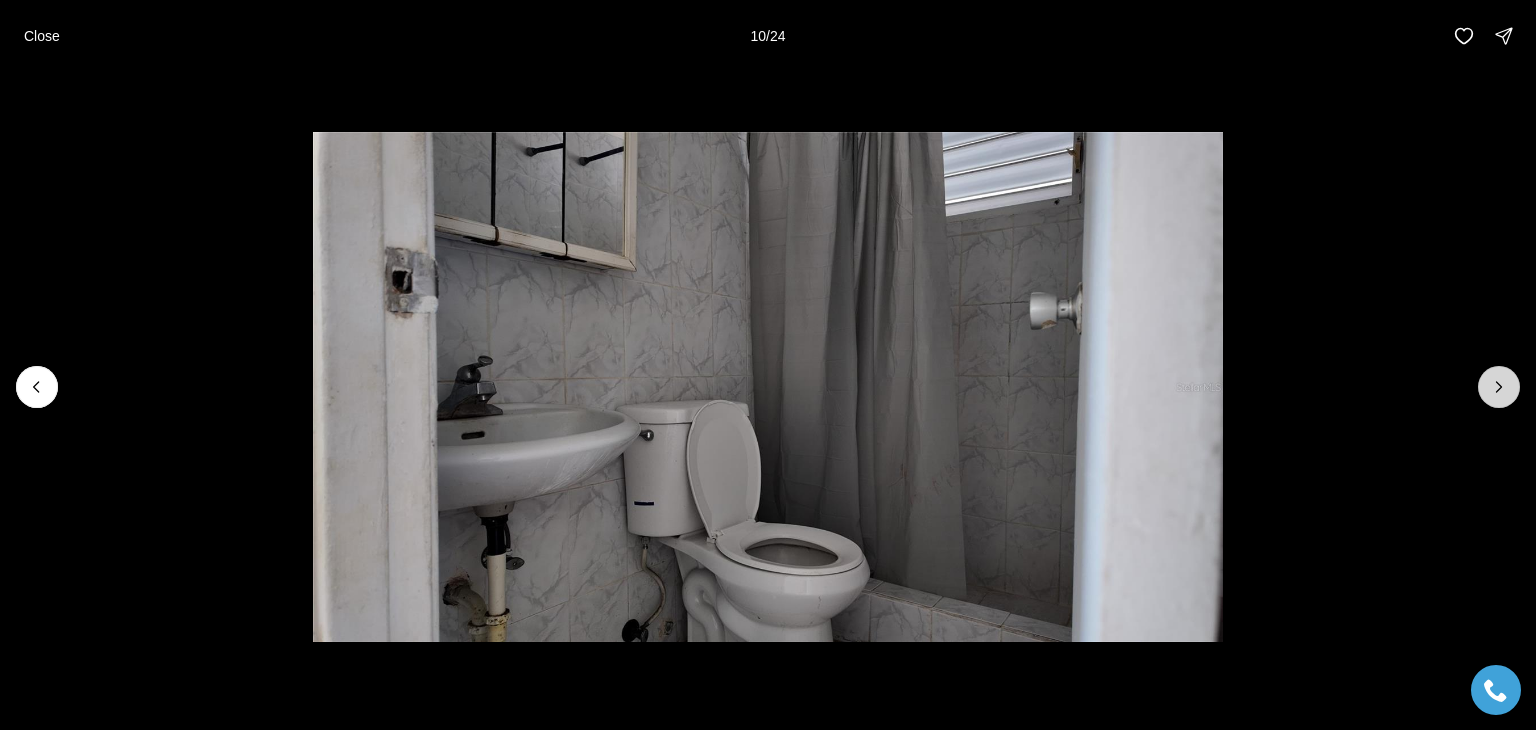 click 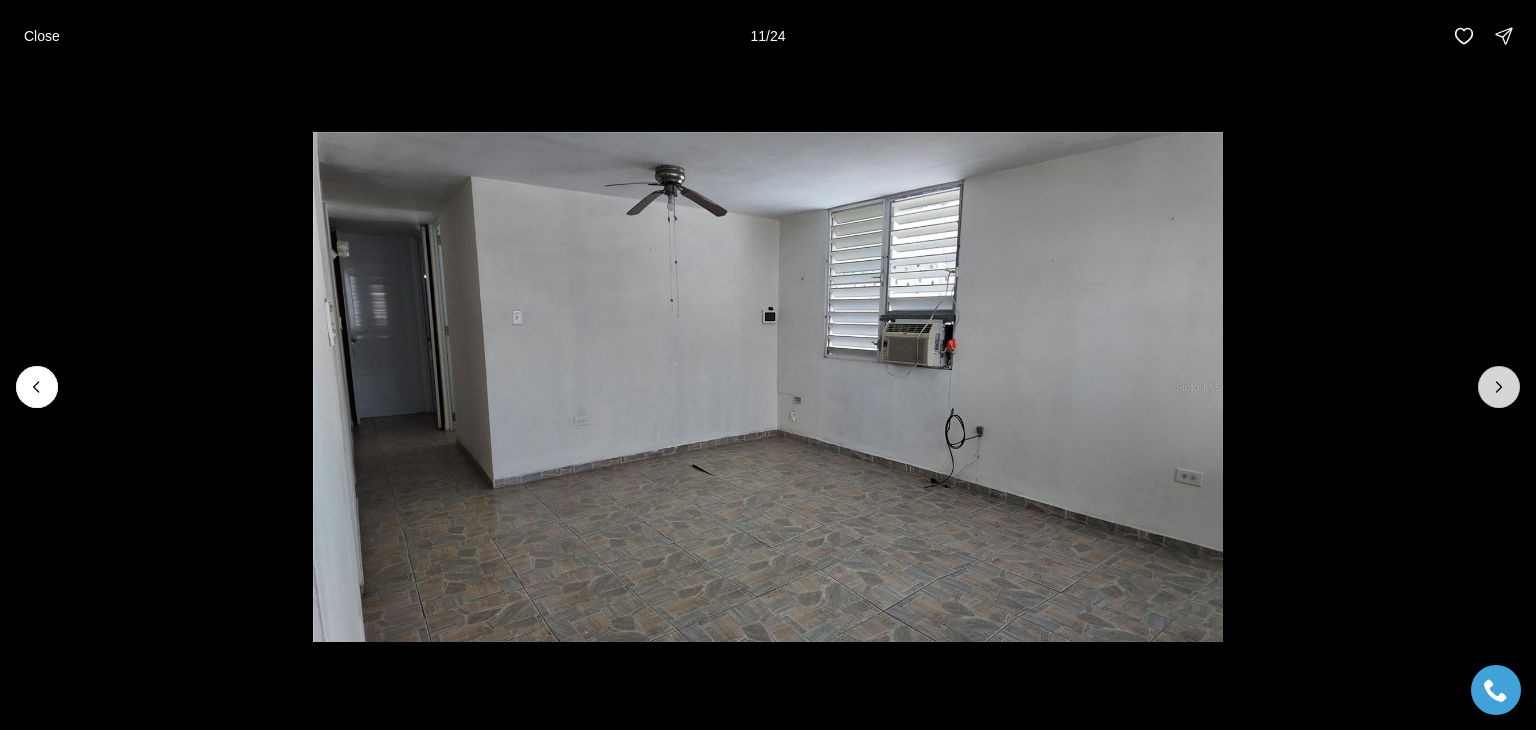 click 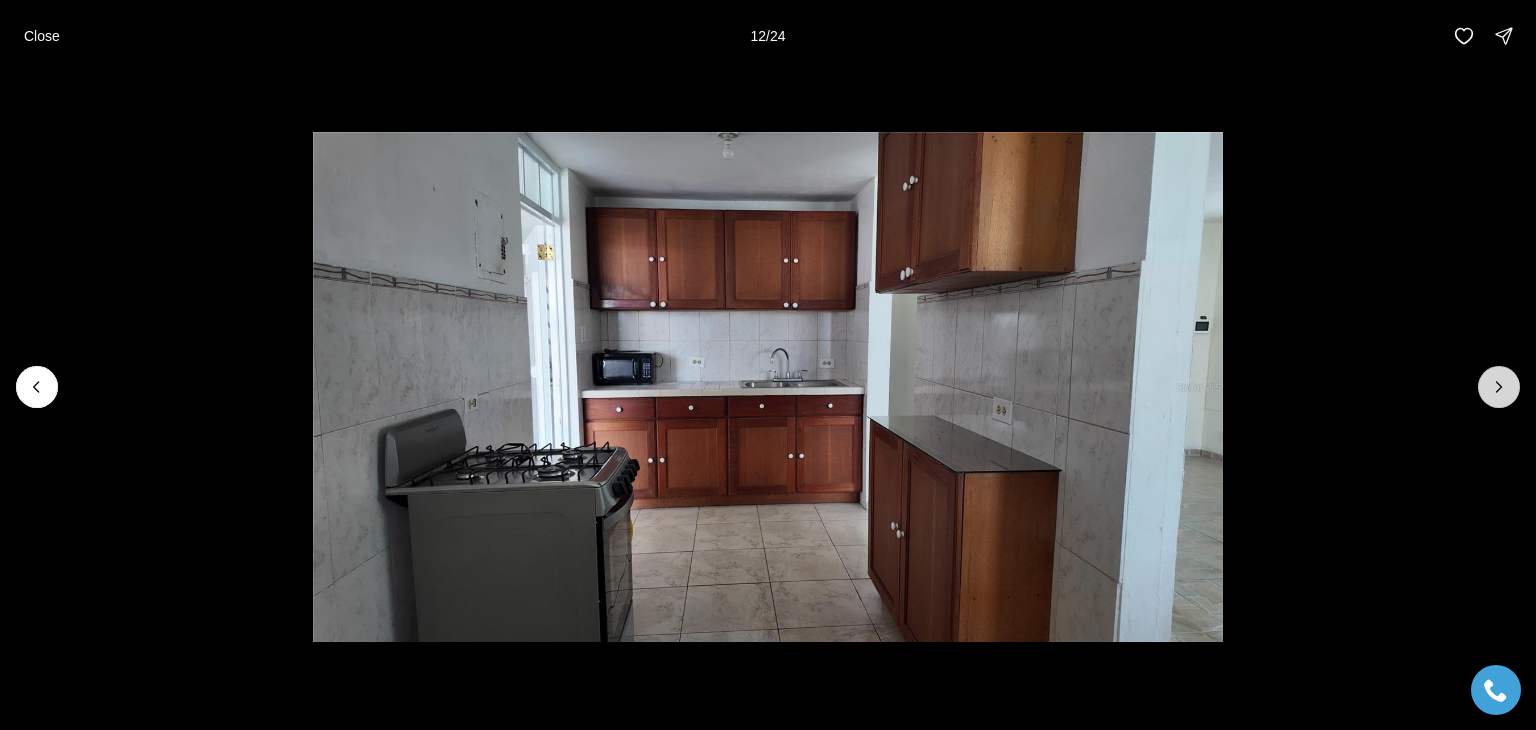 click 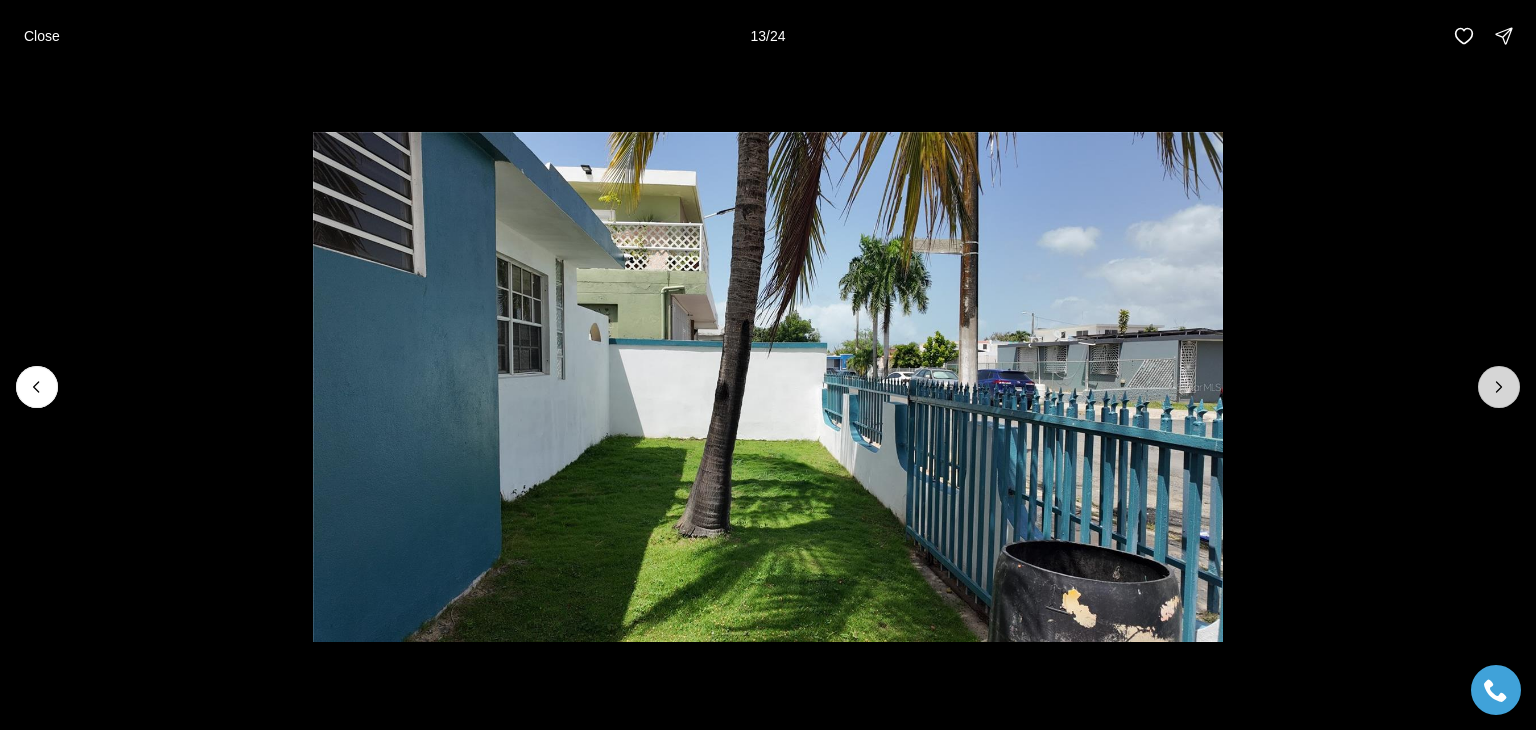 click 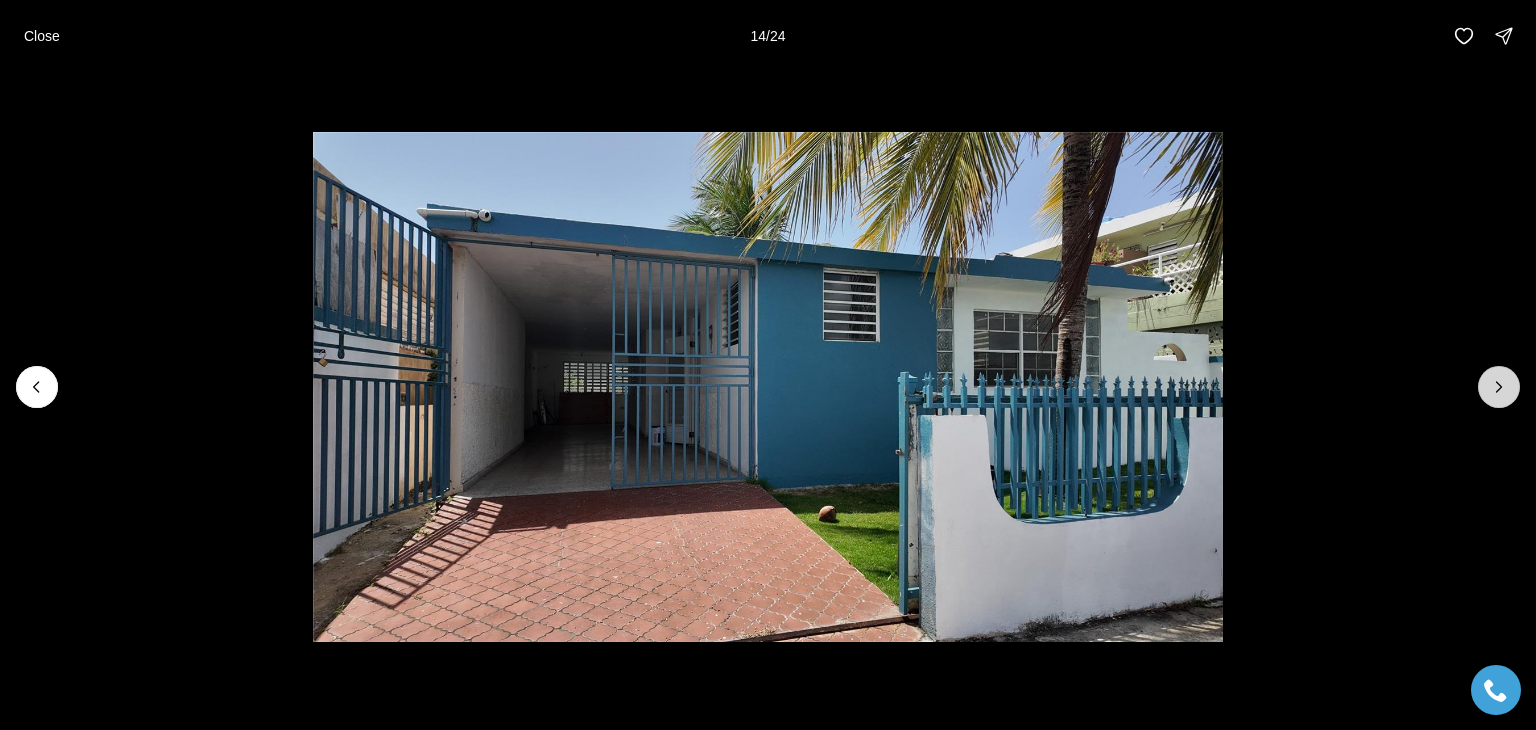click 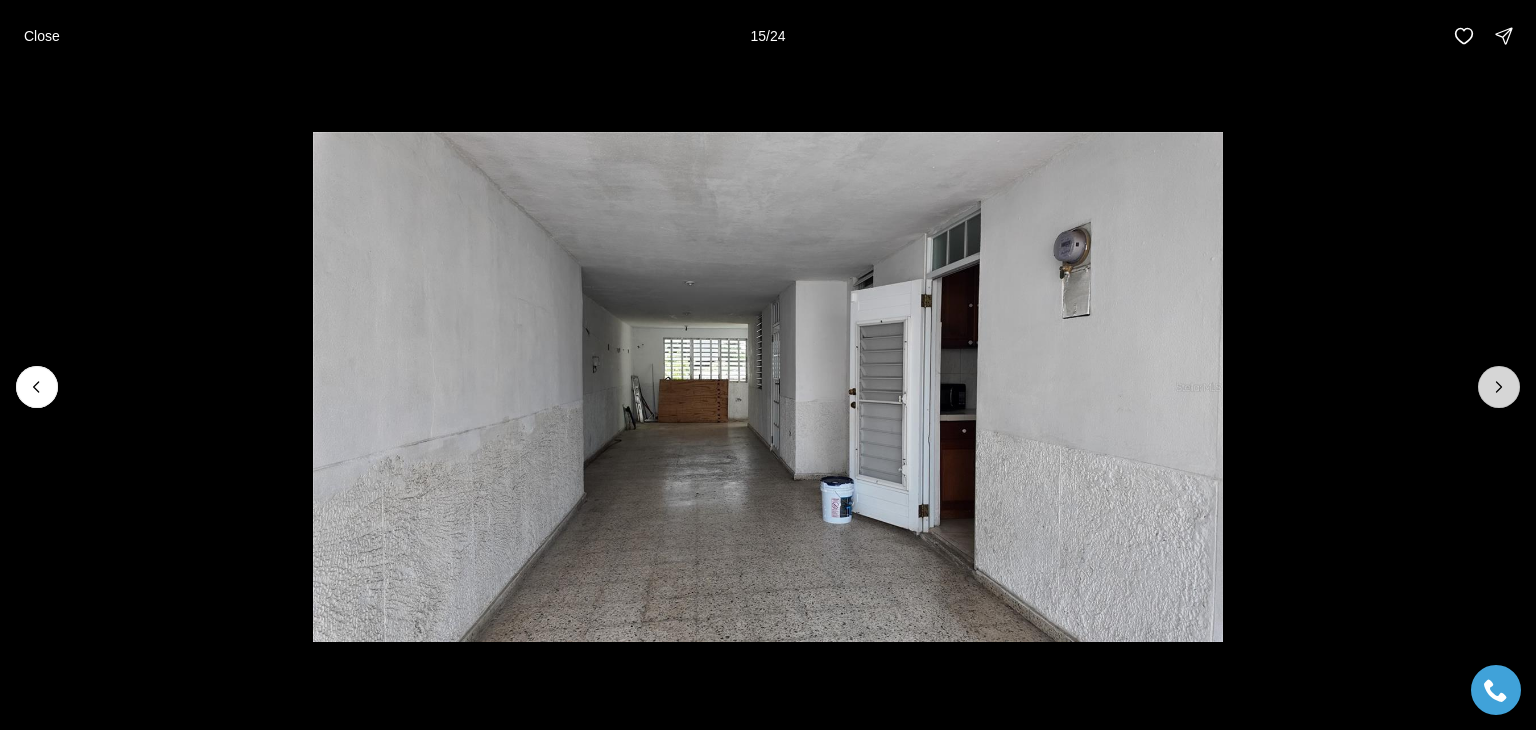 click 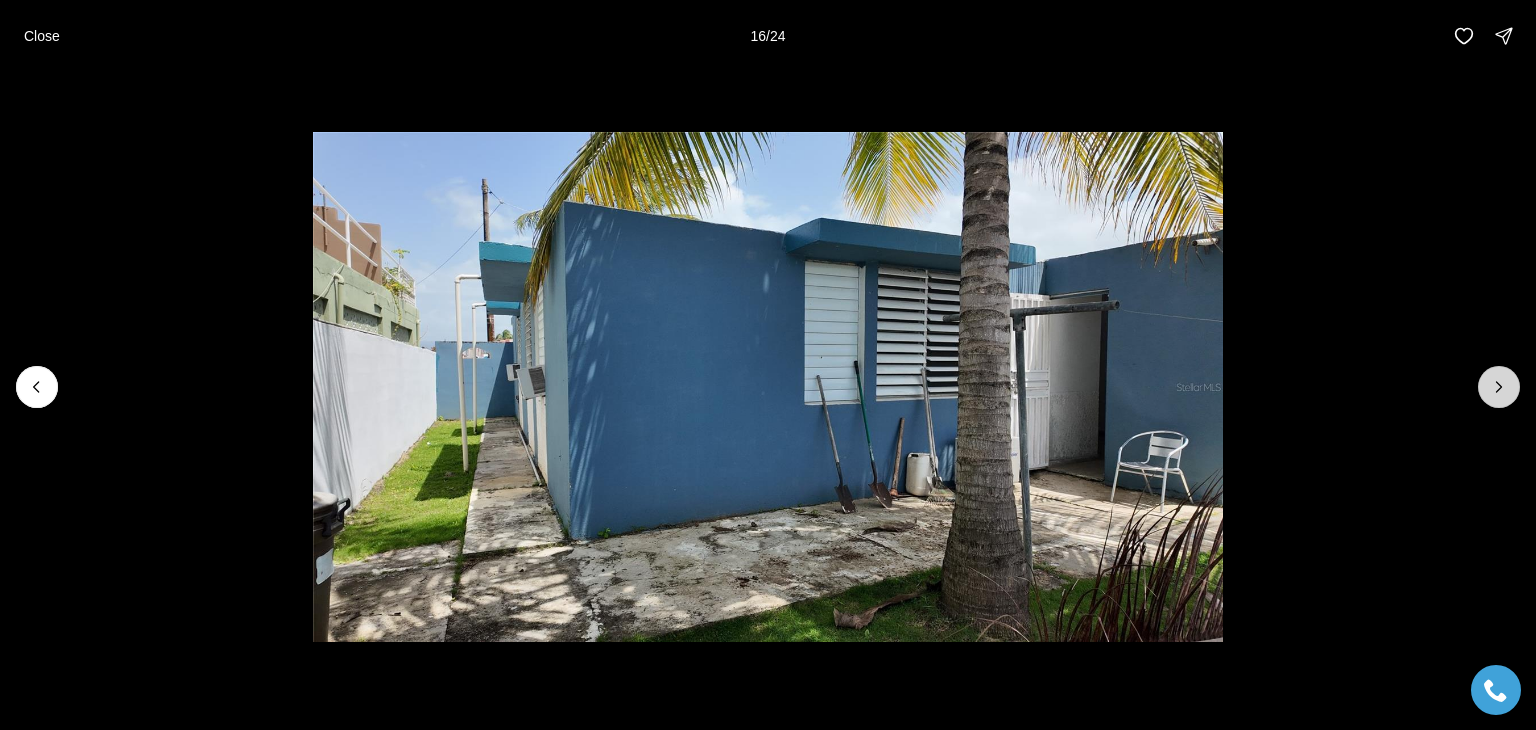 click 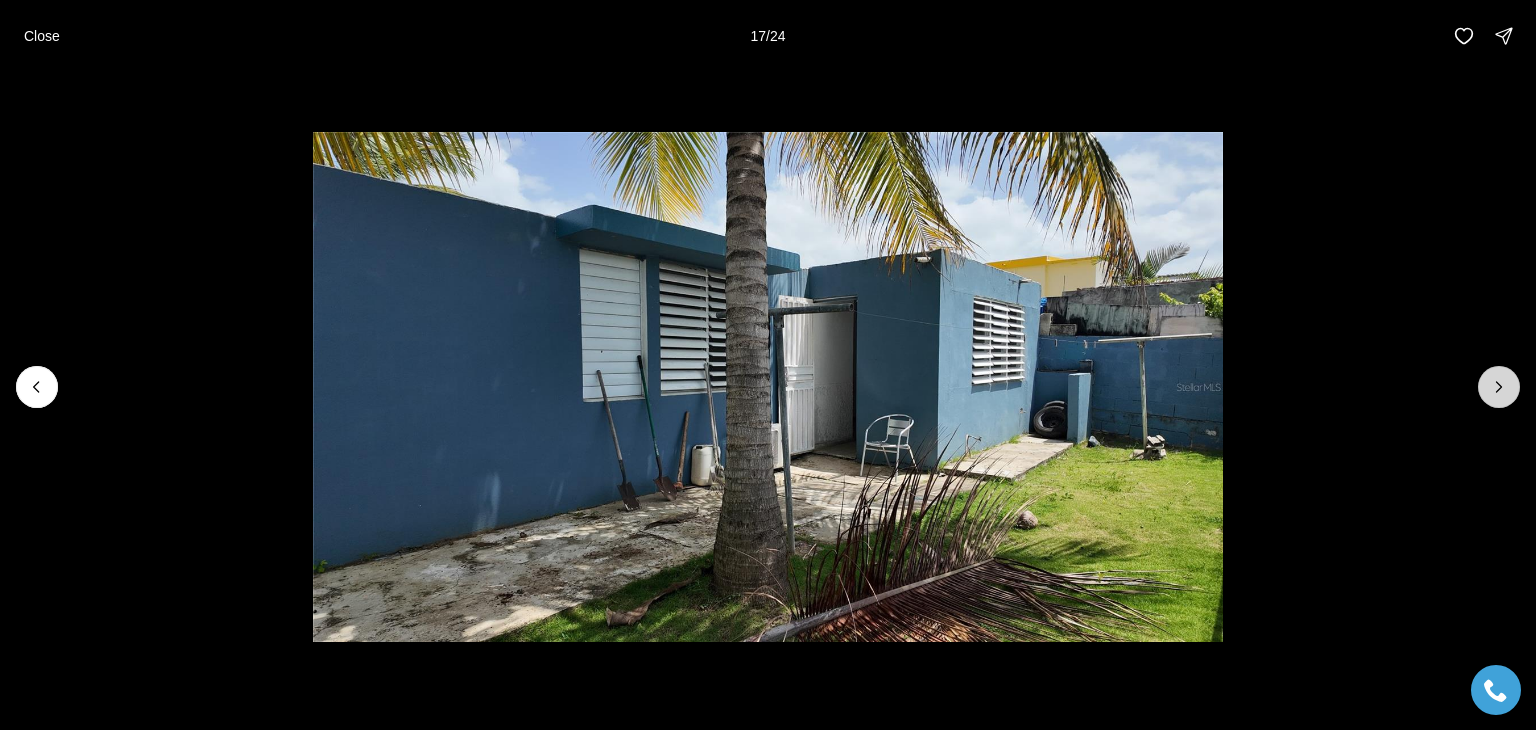 click 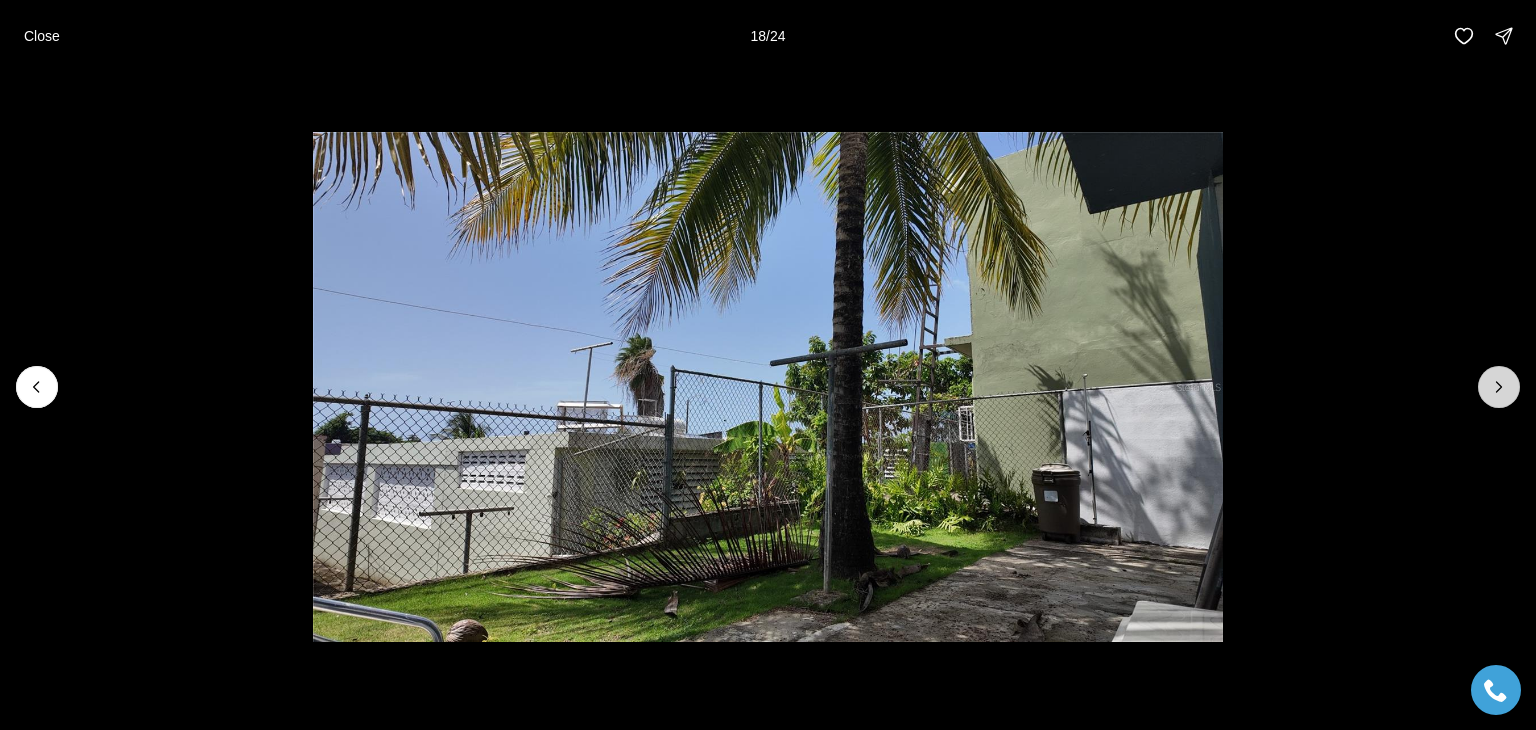 click 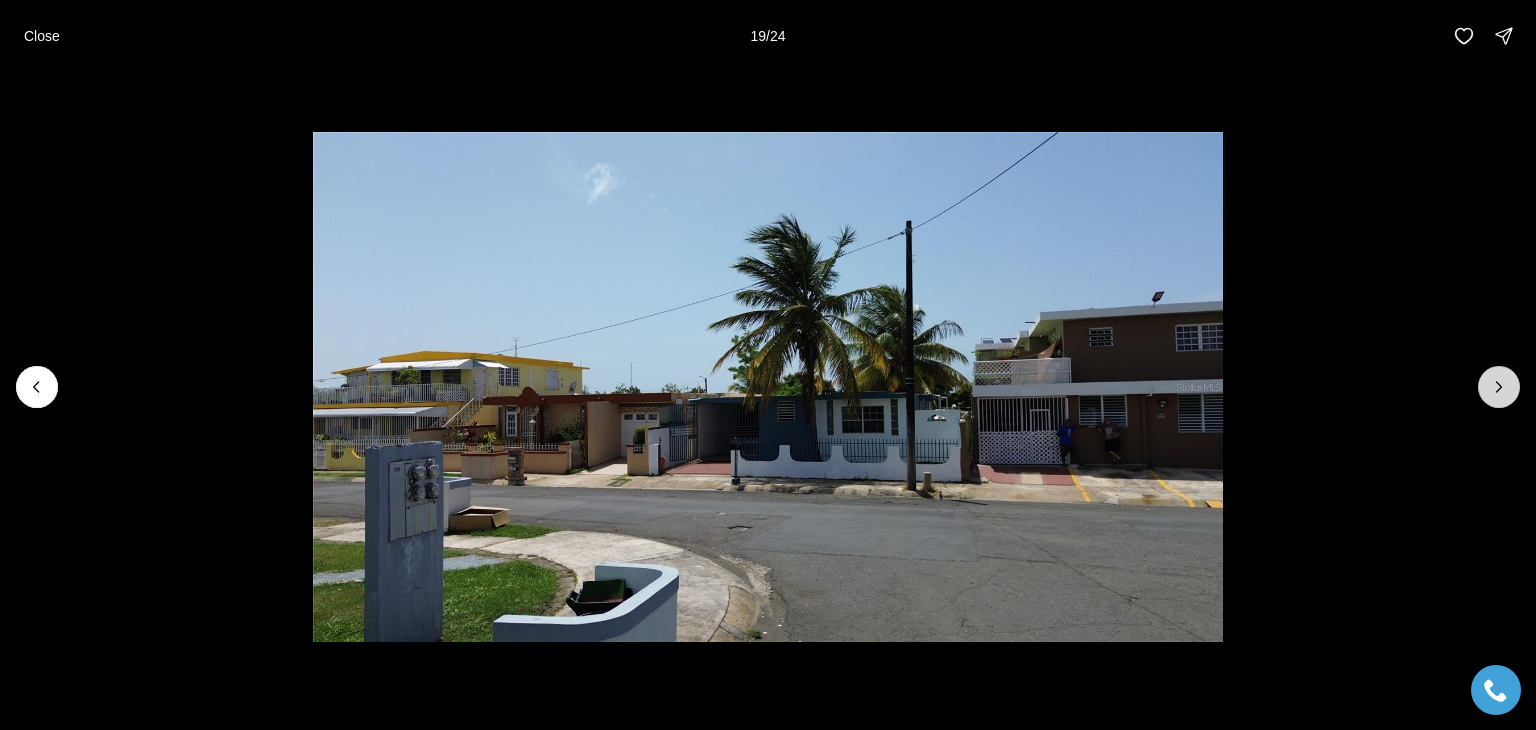 click 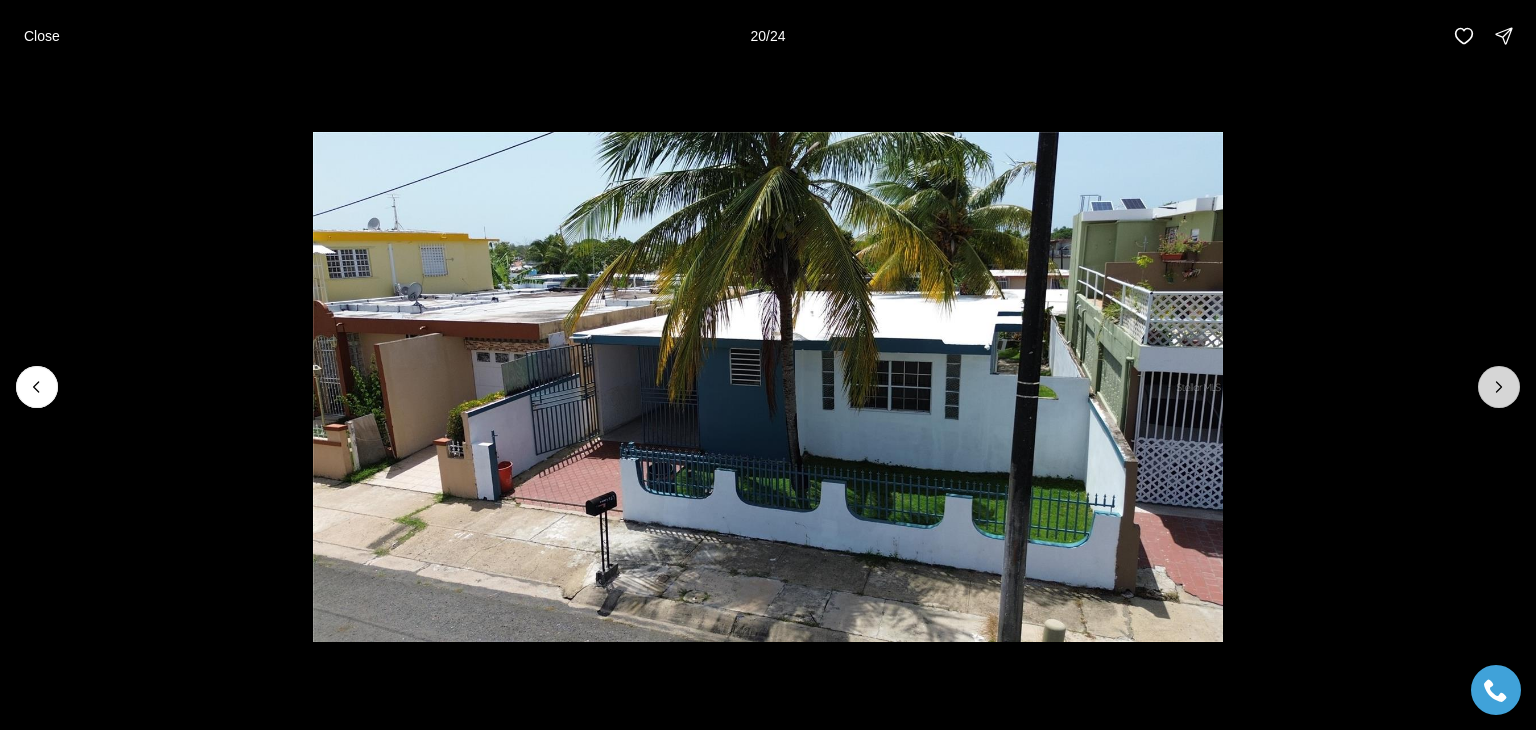 click 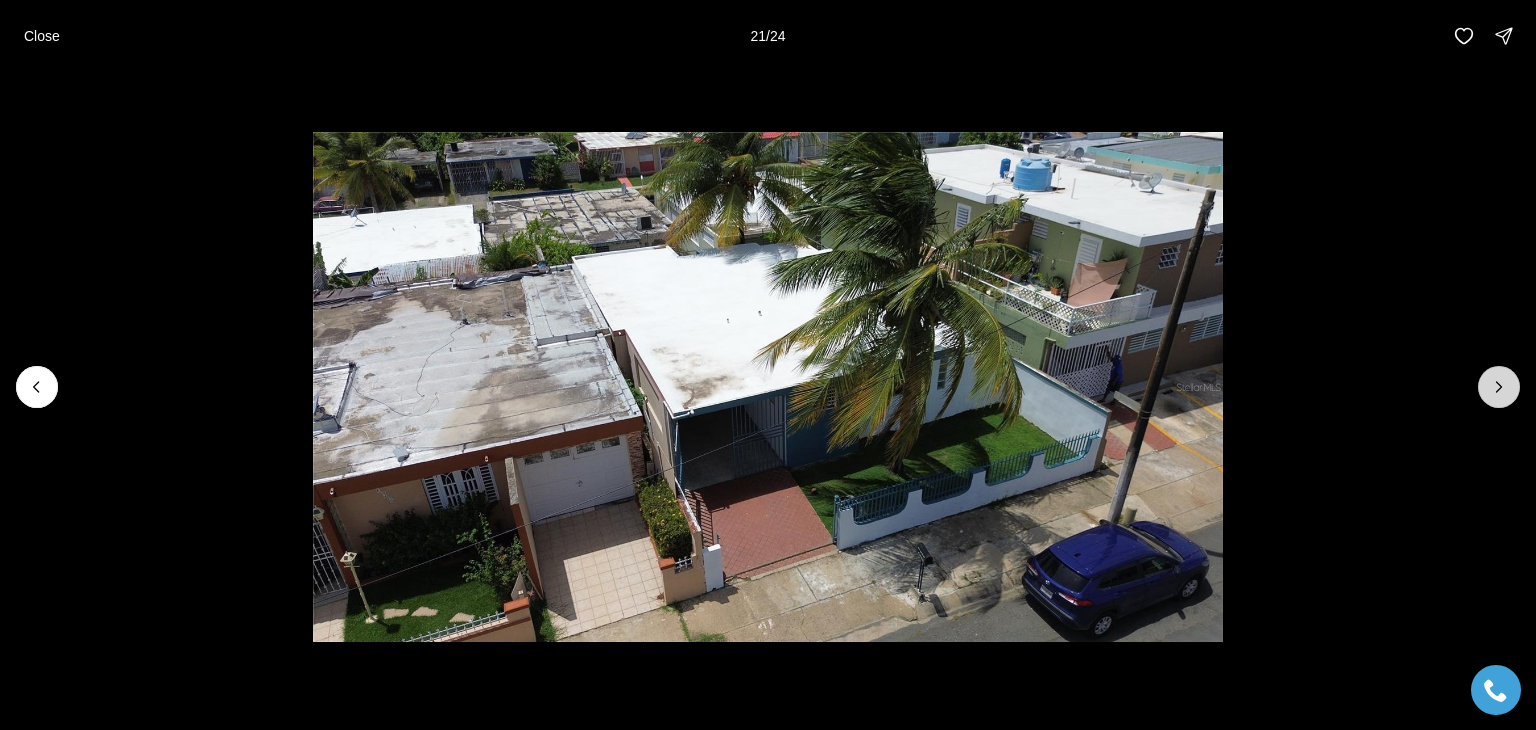 click 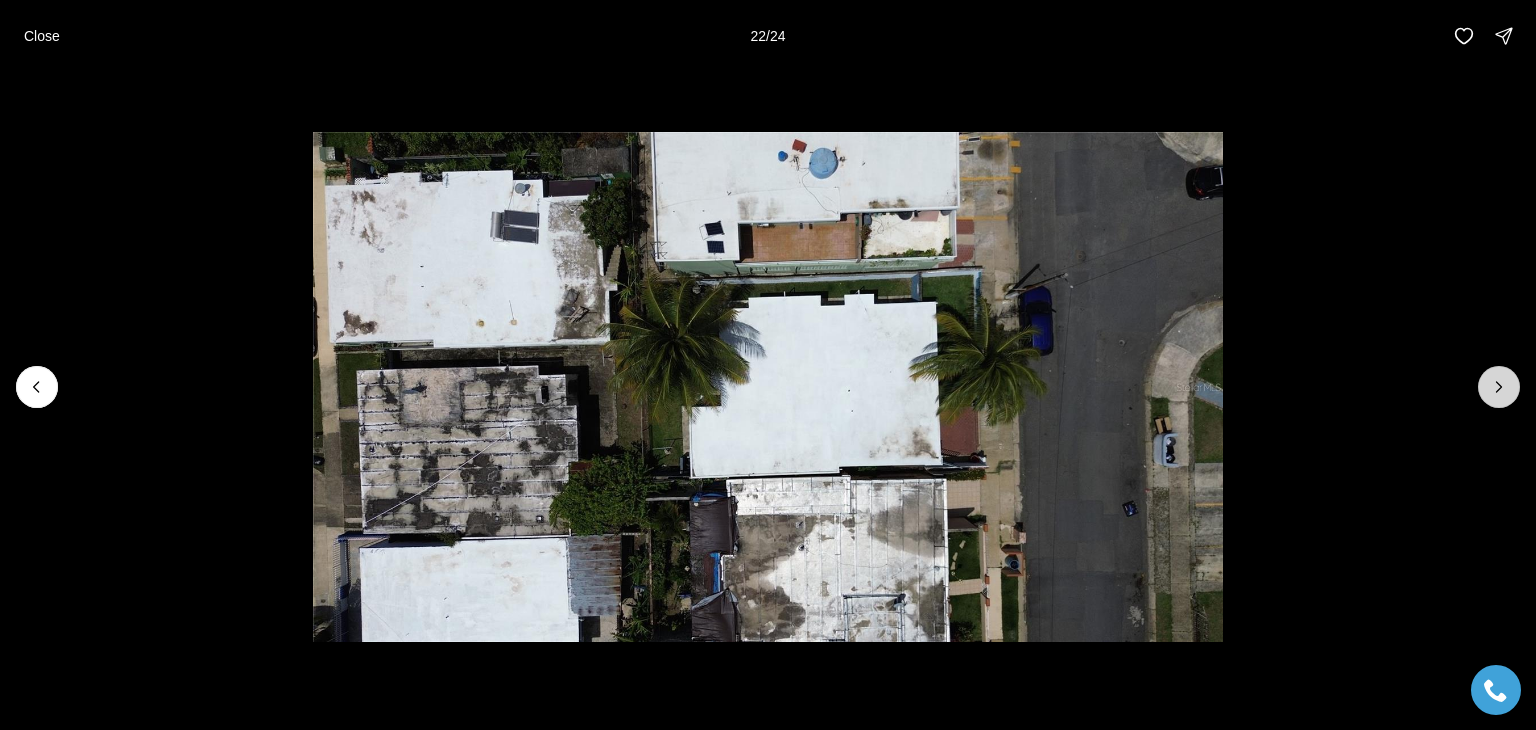 click 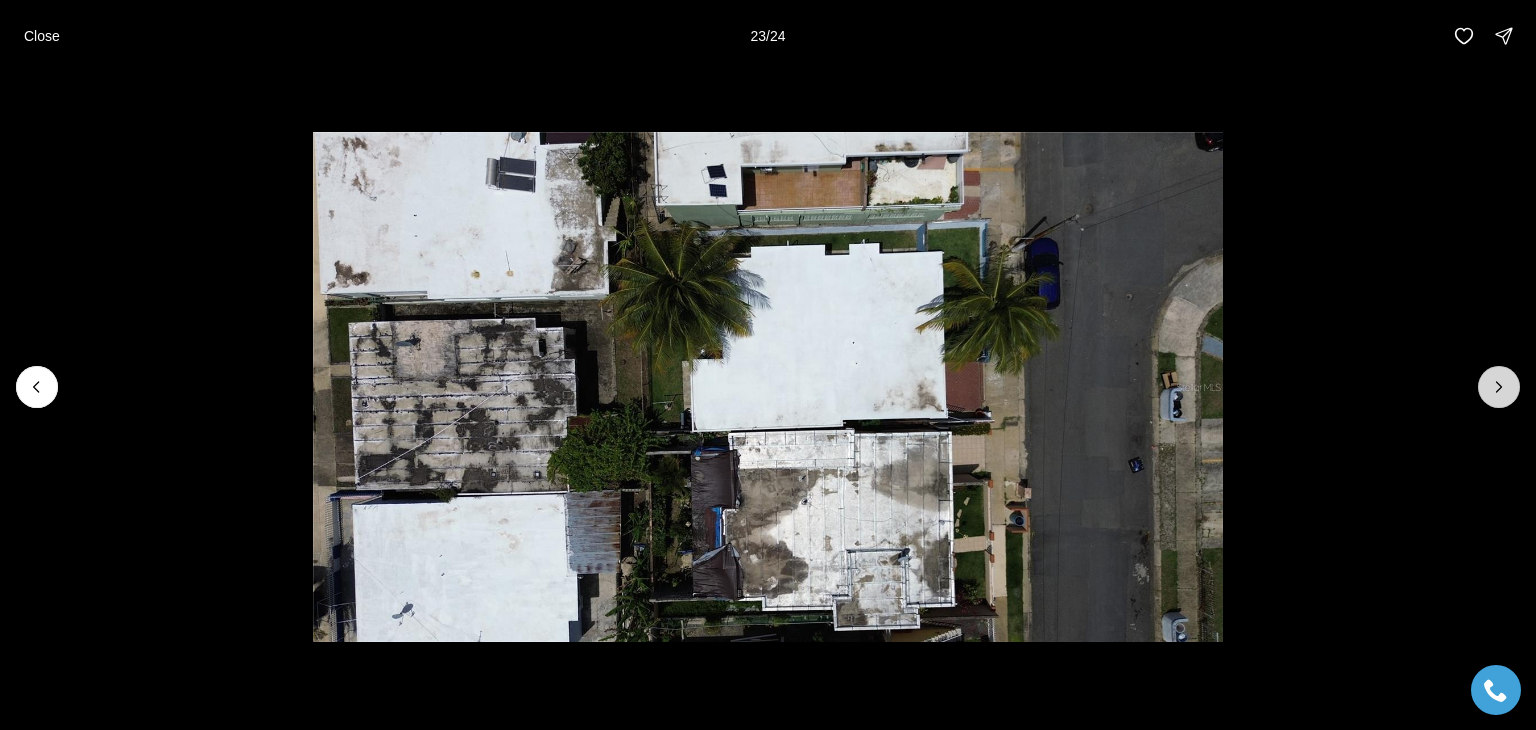 click 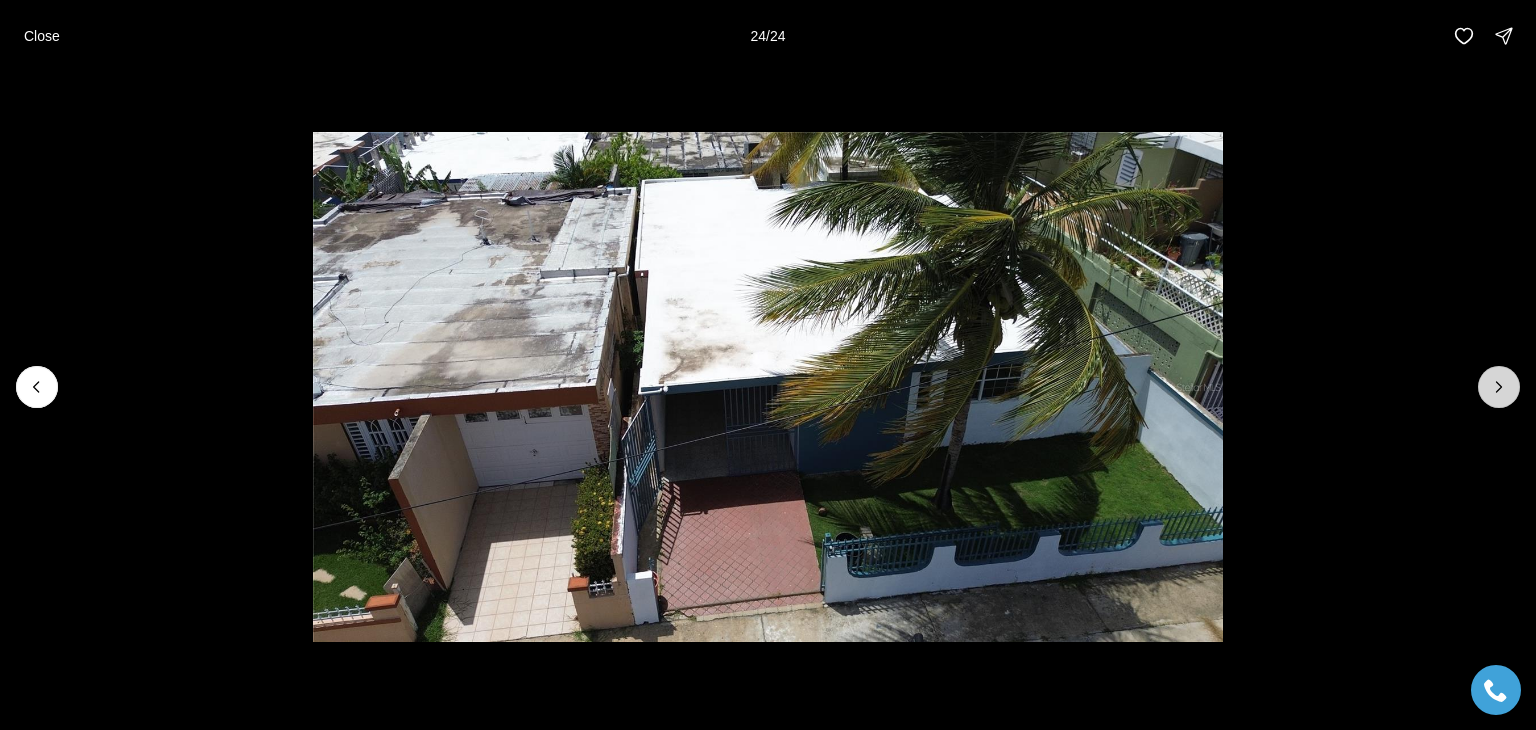 click at bounding box center (1499, 387) 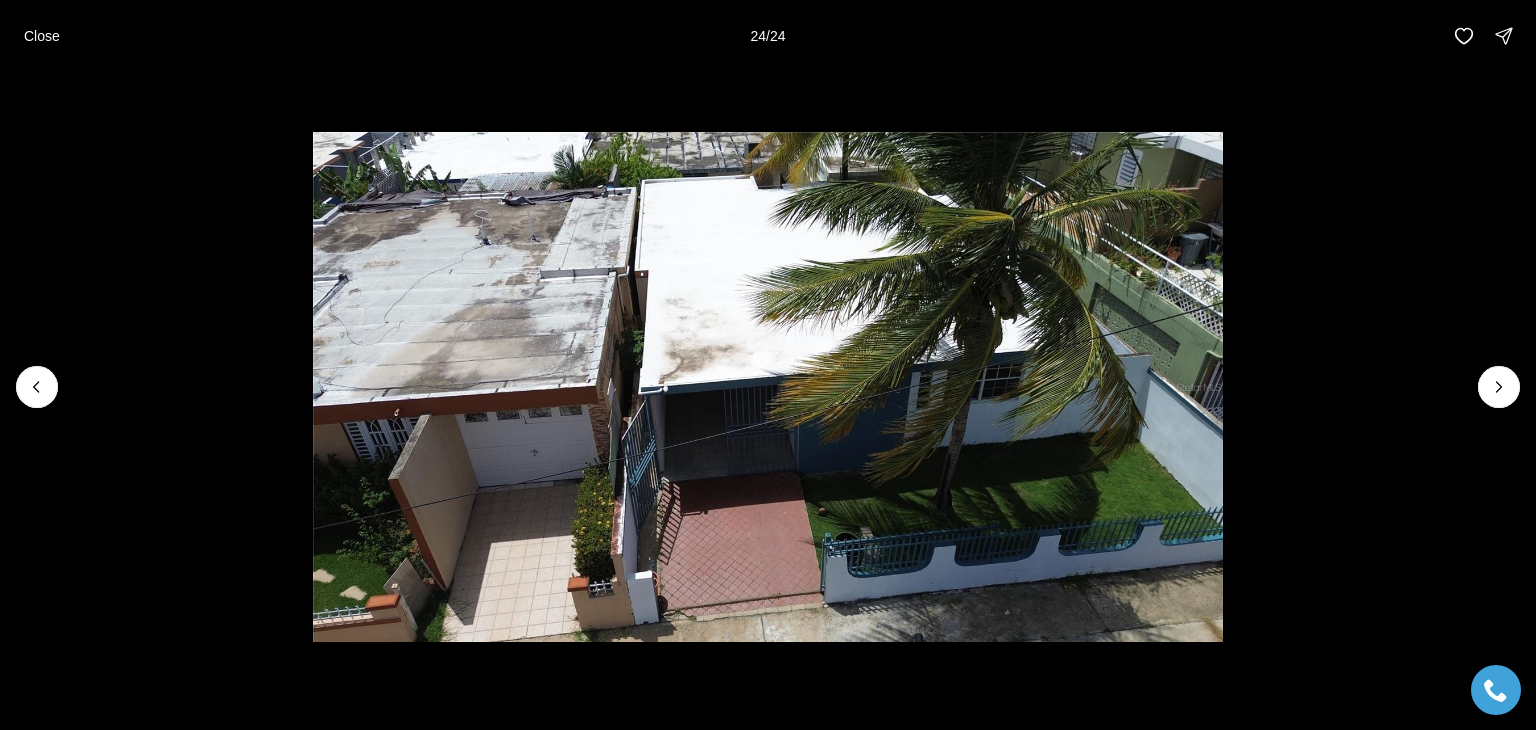 click at bounding box center [1499, 387] 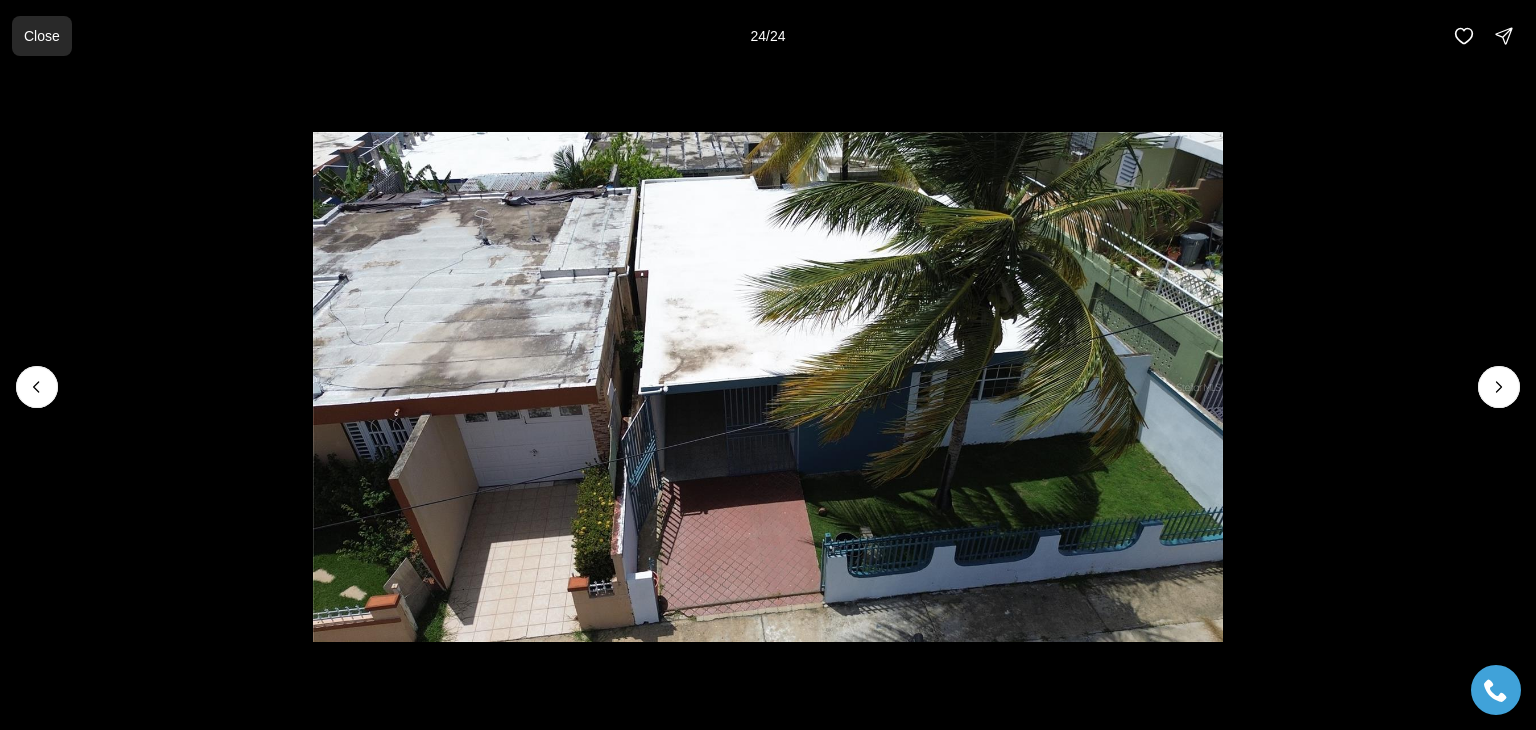 click on "Close" at bounding box center [42, 36] 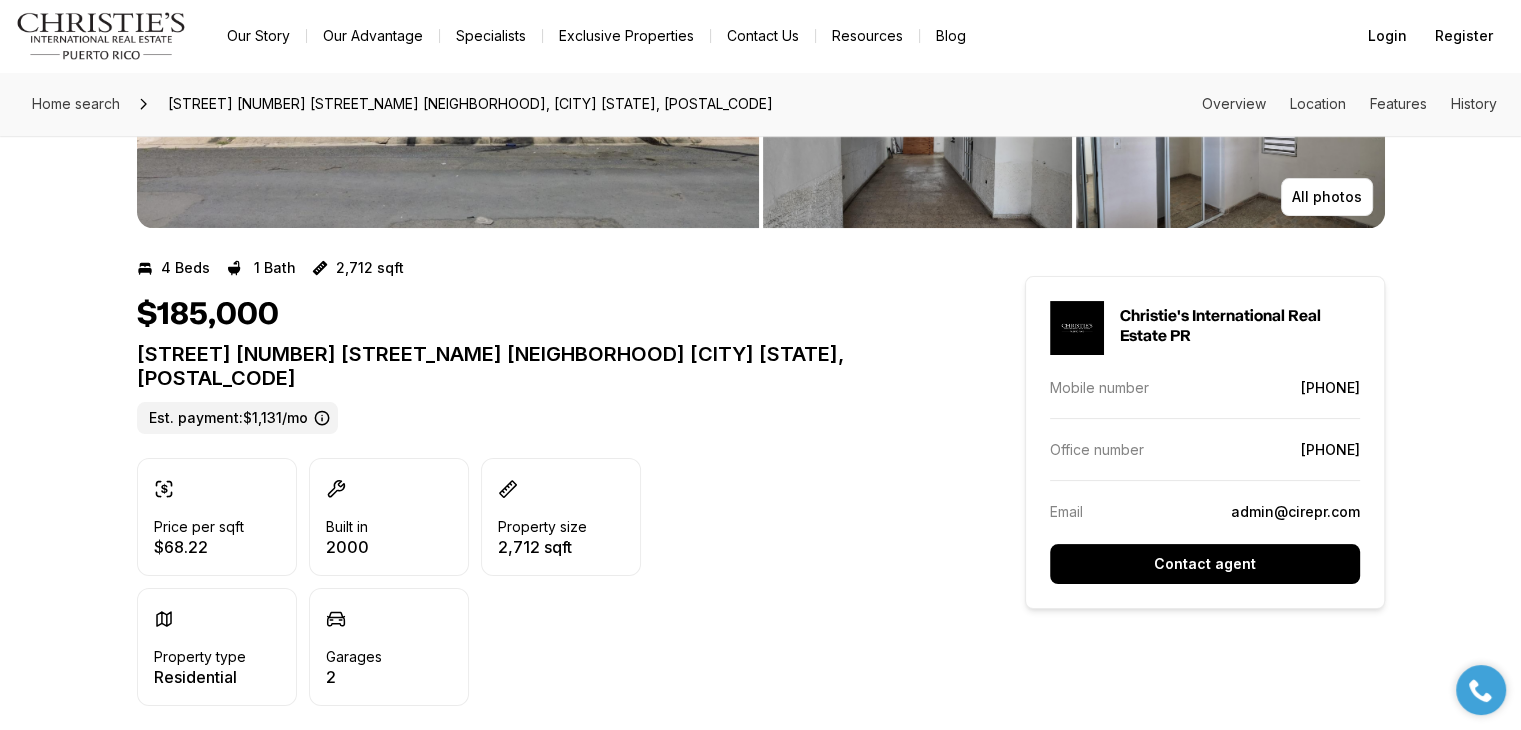 scroll, scrollTop: 0, scrollLeft: 0, axis: both 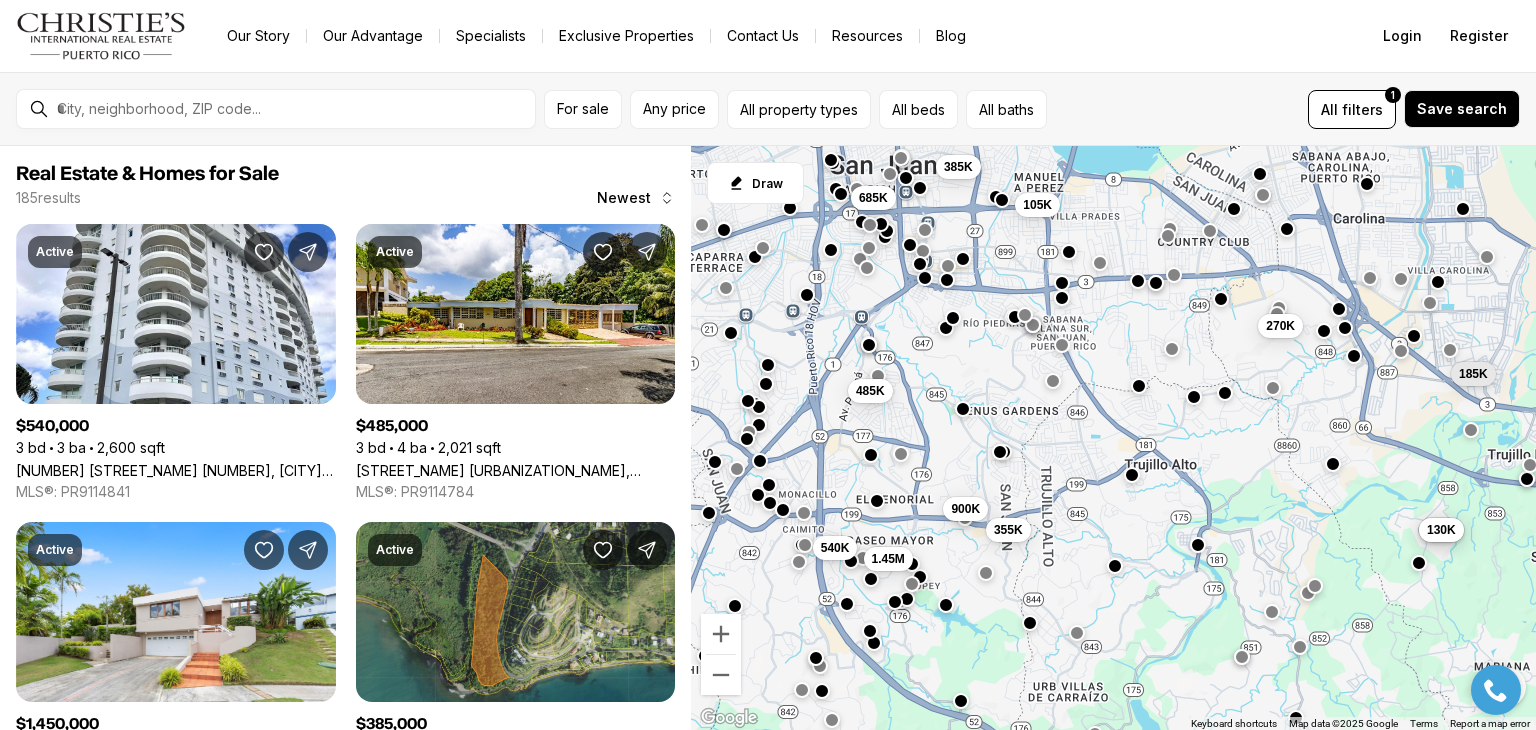 click at bounding box center [1338, 308] 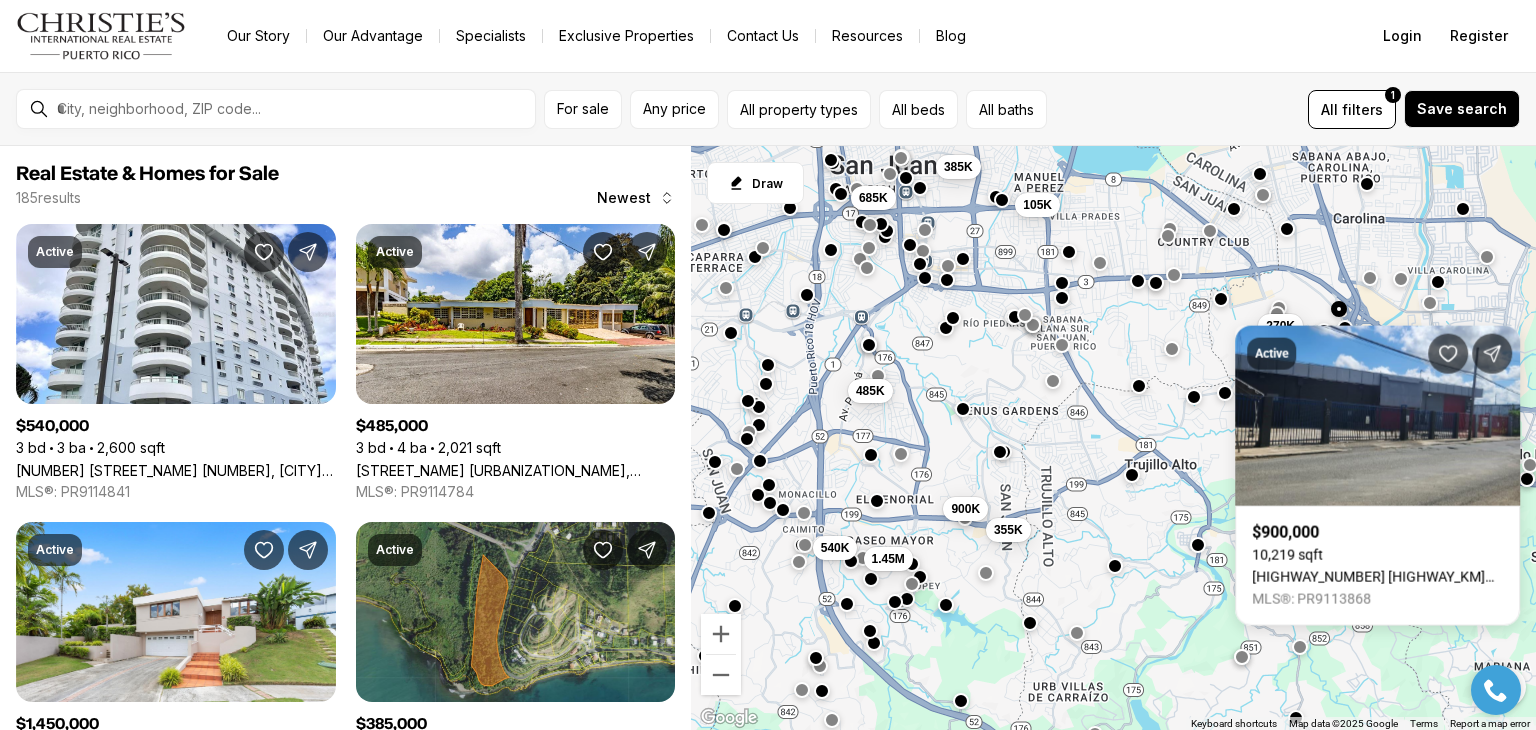 click on "270K 355K 900K 130K 185K 130K 385K 105K 540K 1.45M 685K 485K" at bounding box center (1113, 438) 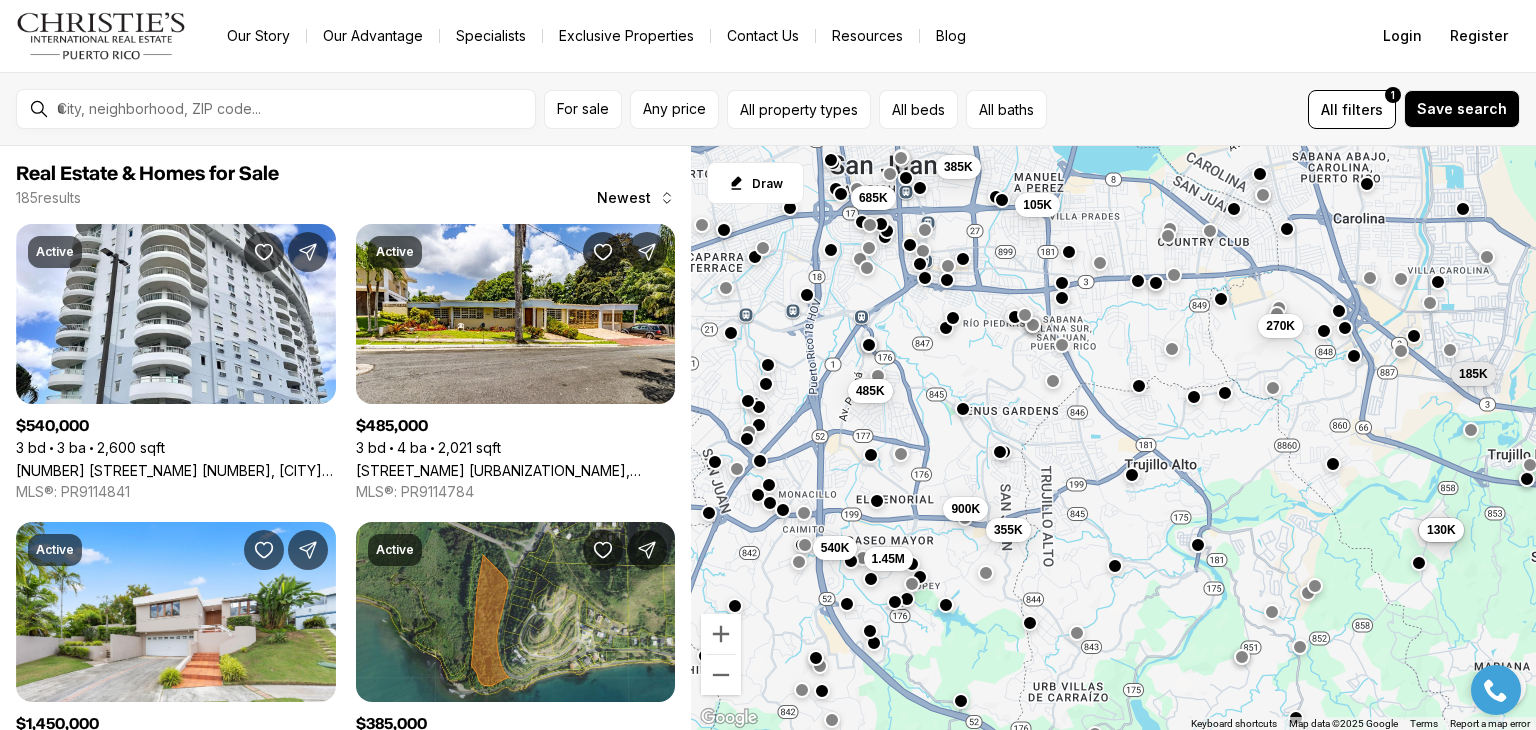 click at bounding box center (1370, 277) 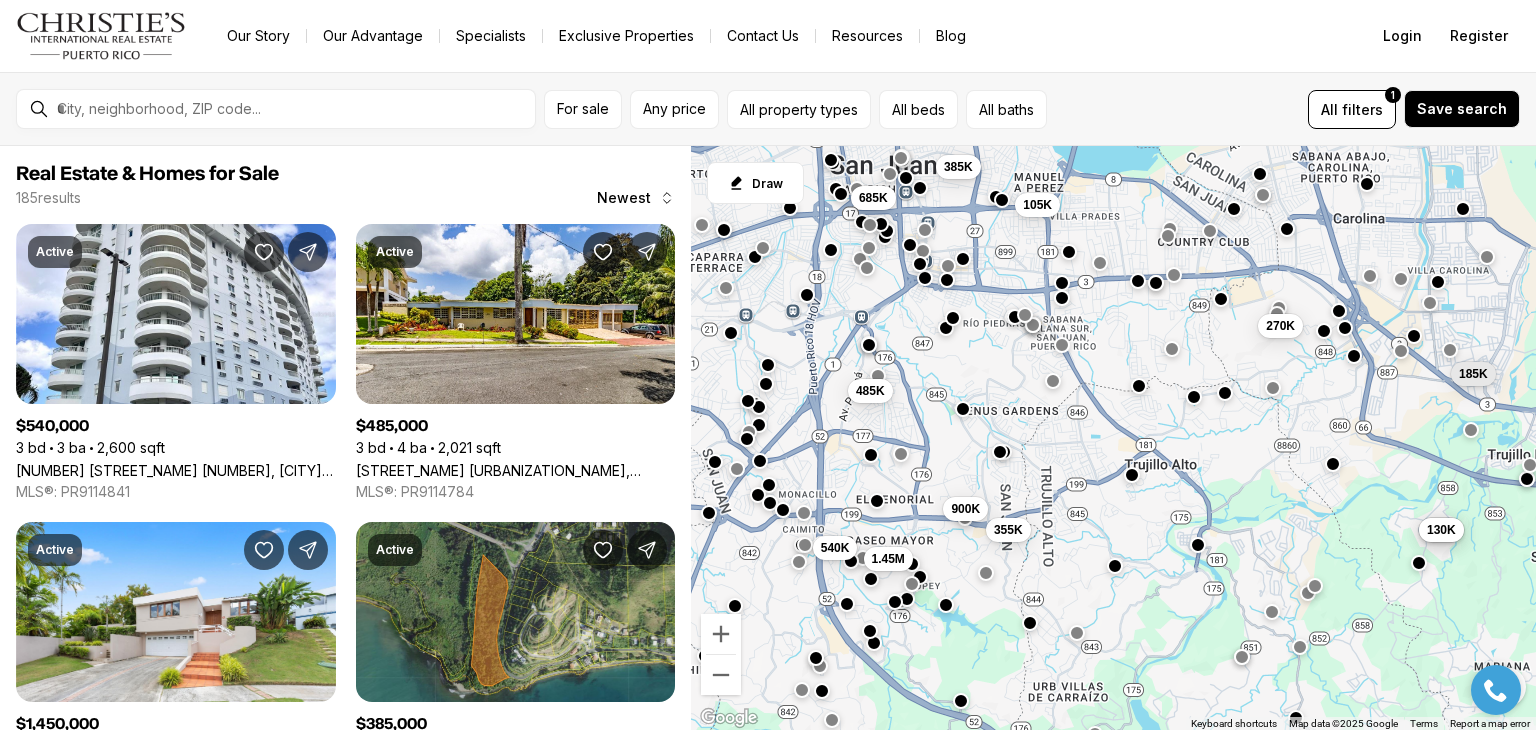 click at bounding box center (1370, 277) 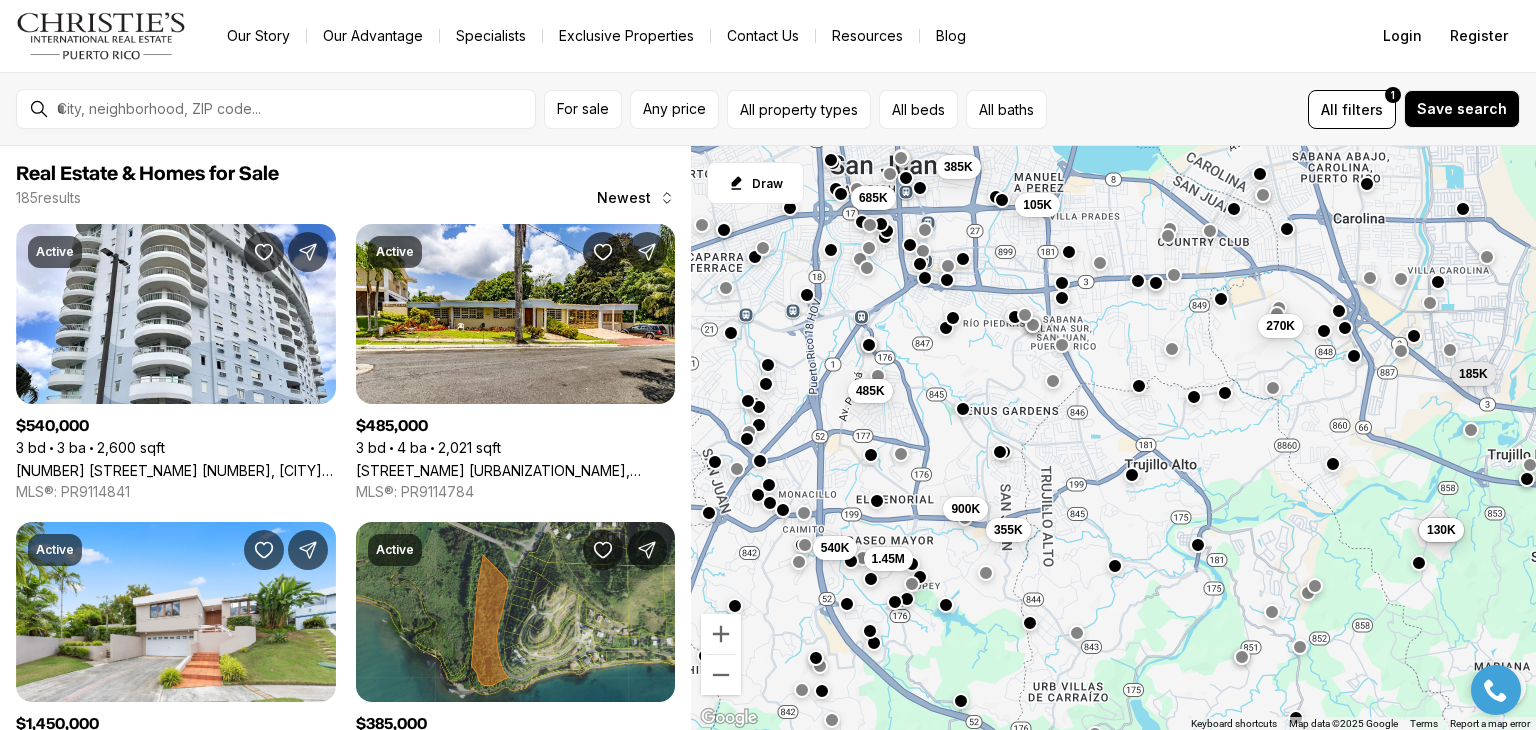 click on "270K 355K 900K 130K 185K 130K 385K 105K 540K 1.45M 685K 485K" at bounding box center [1113, 438] 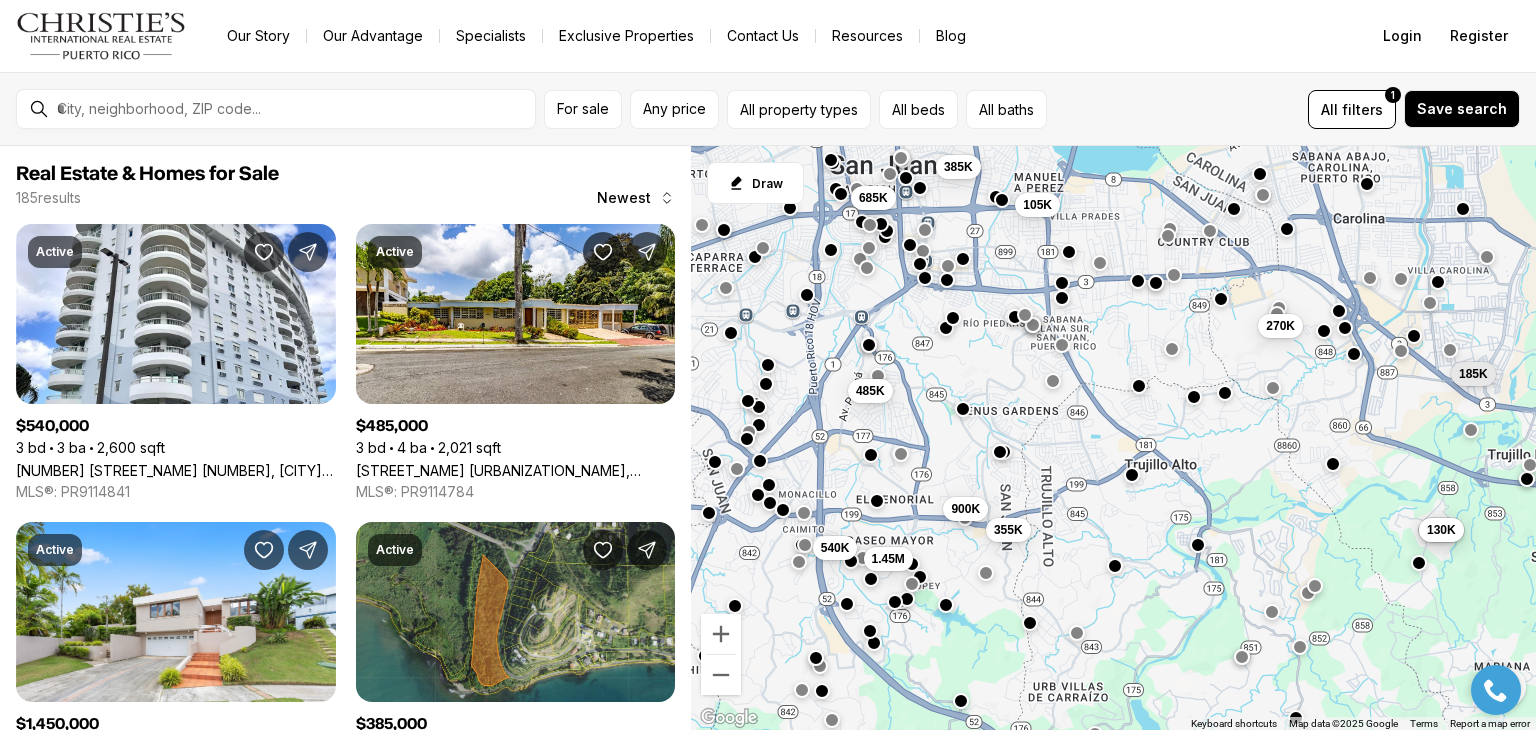 click at bounding box center (1353, 356) 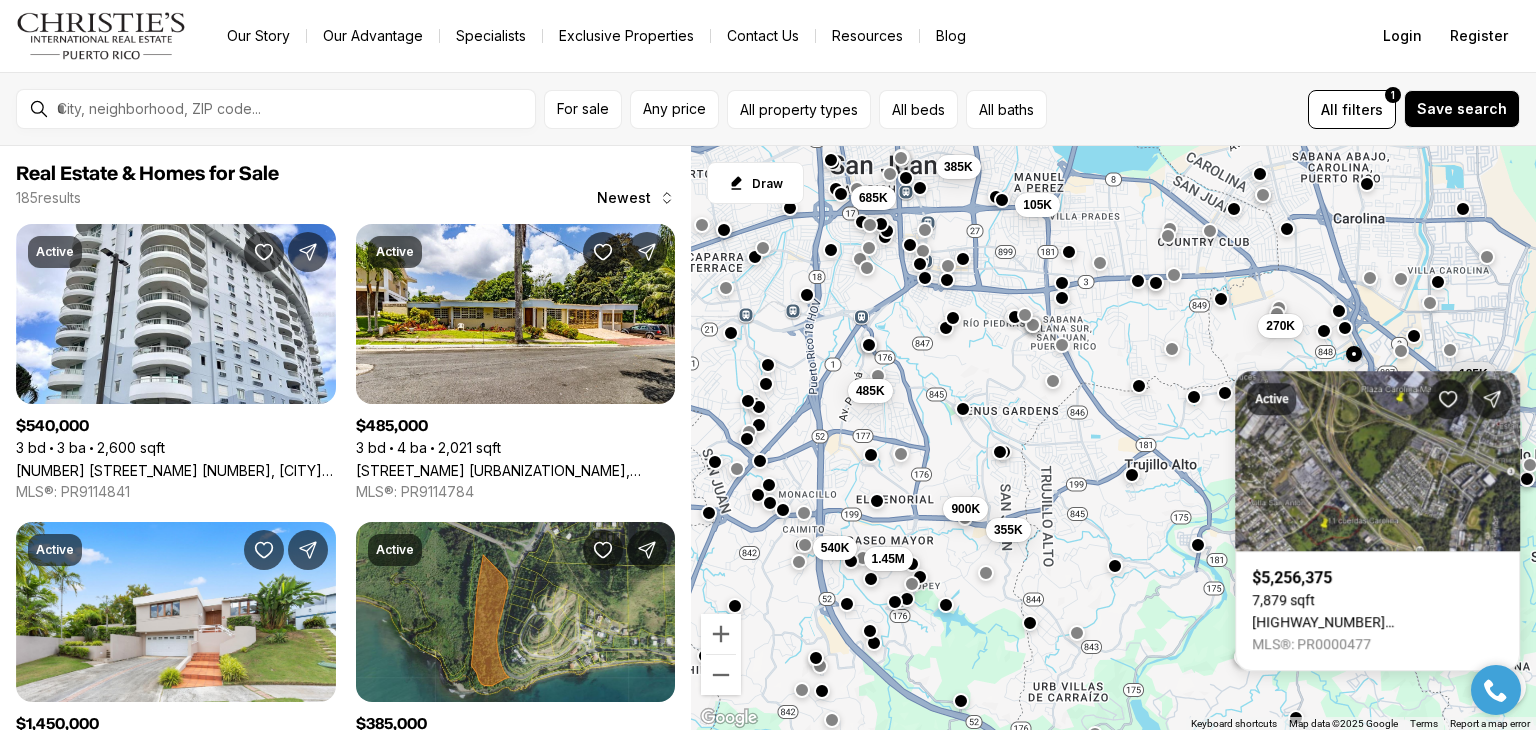 click on "270K 355K 900K 130K 185K 130K 385K 105K 540K 1.45M 685K 485K" at bounding box center [1113, 438] 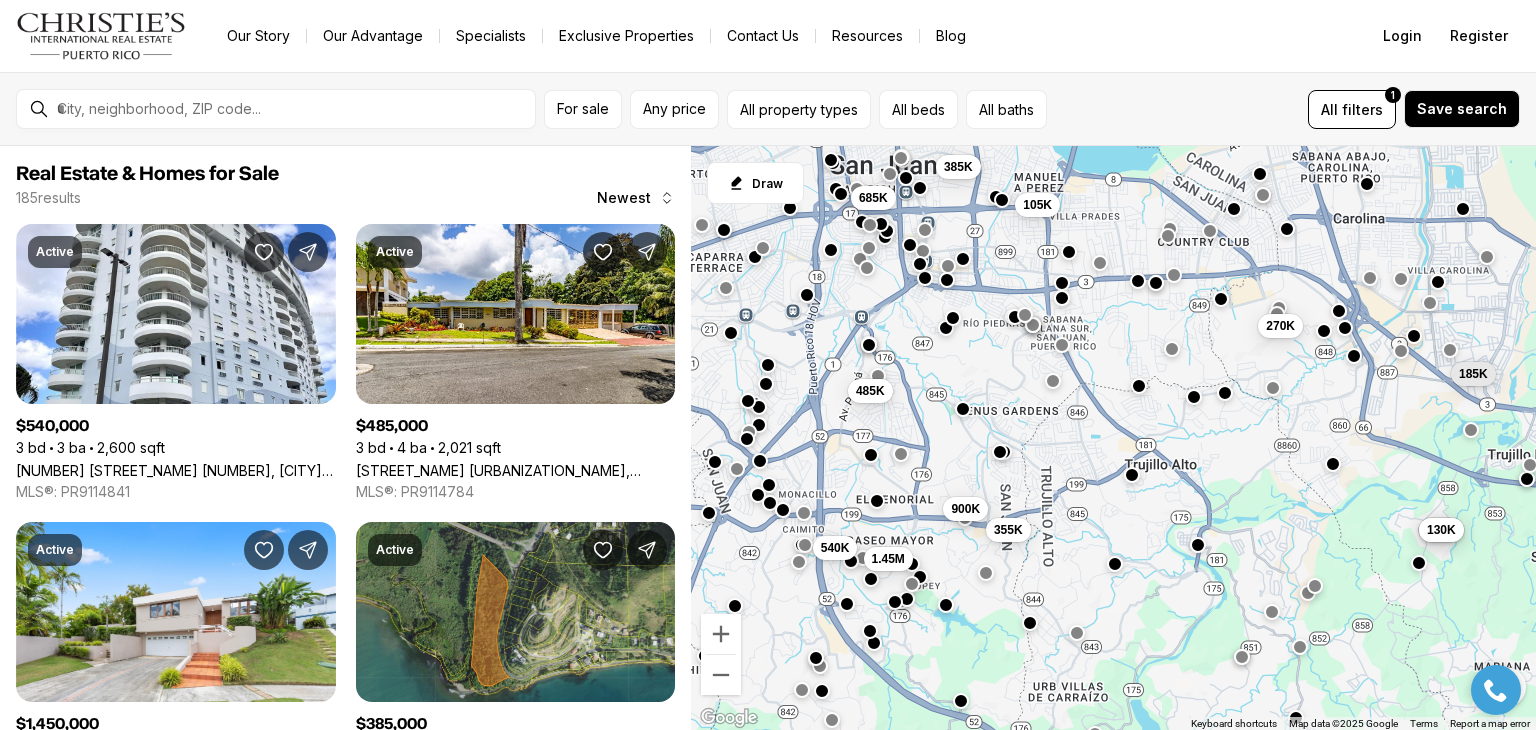 click at bounding box center [1115, 564] 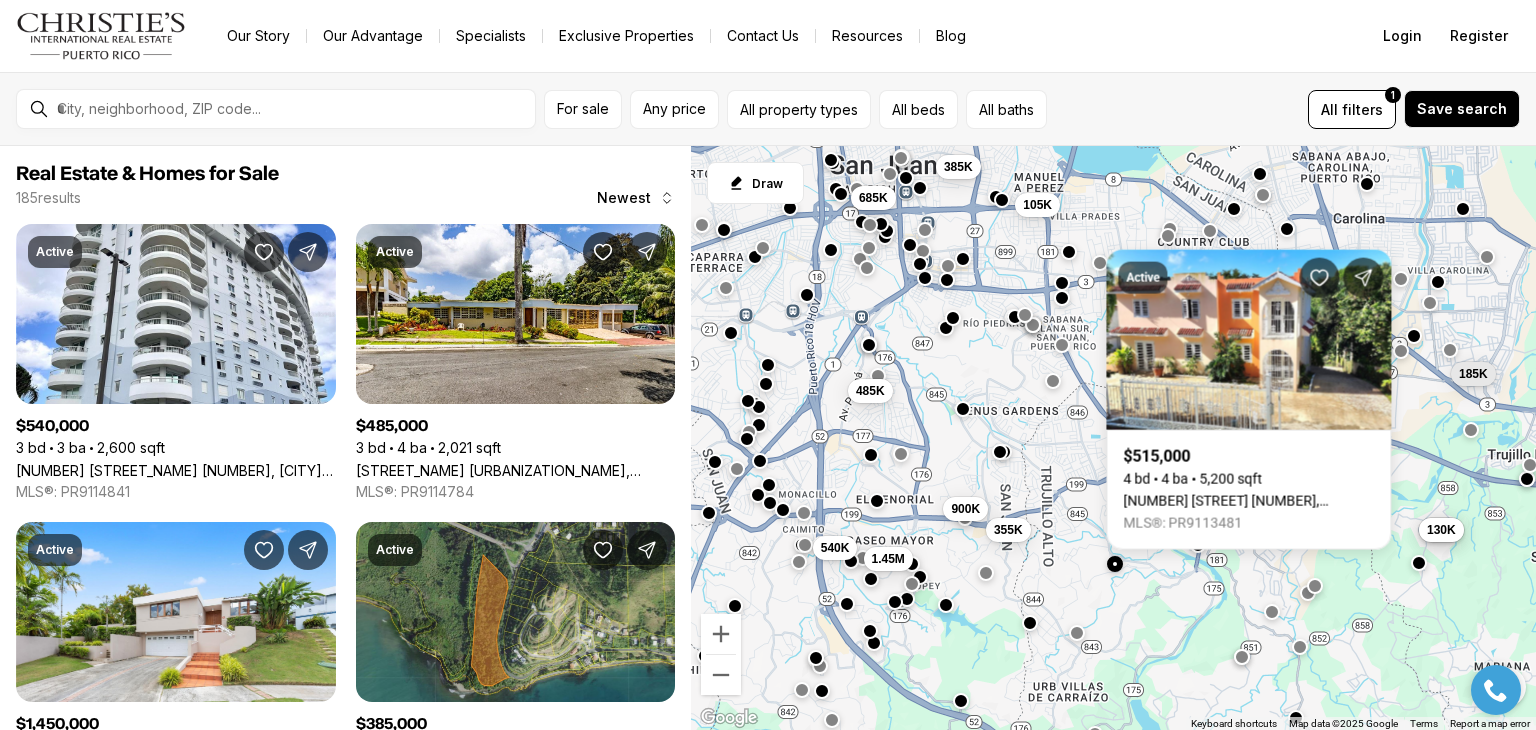 click at bounding box center [1115, 564] 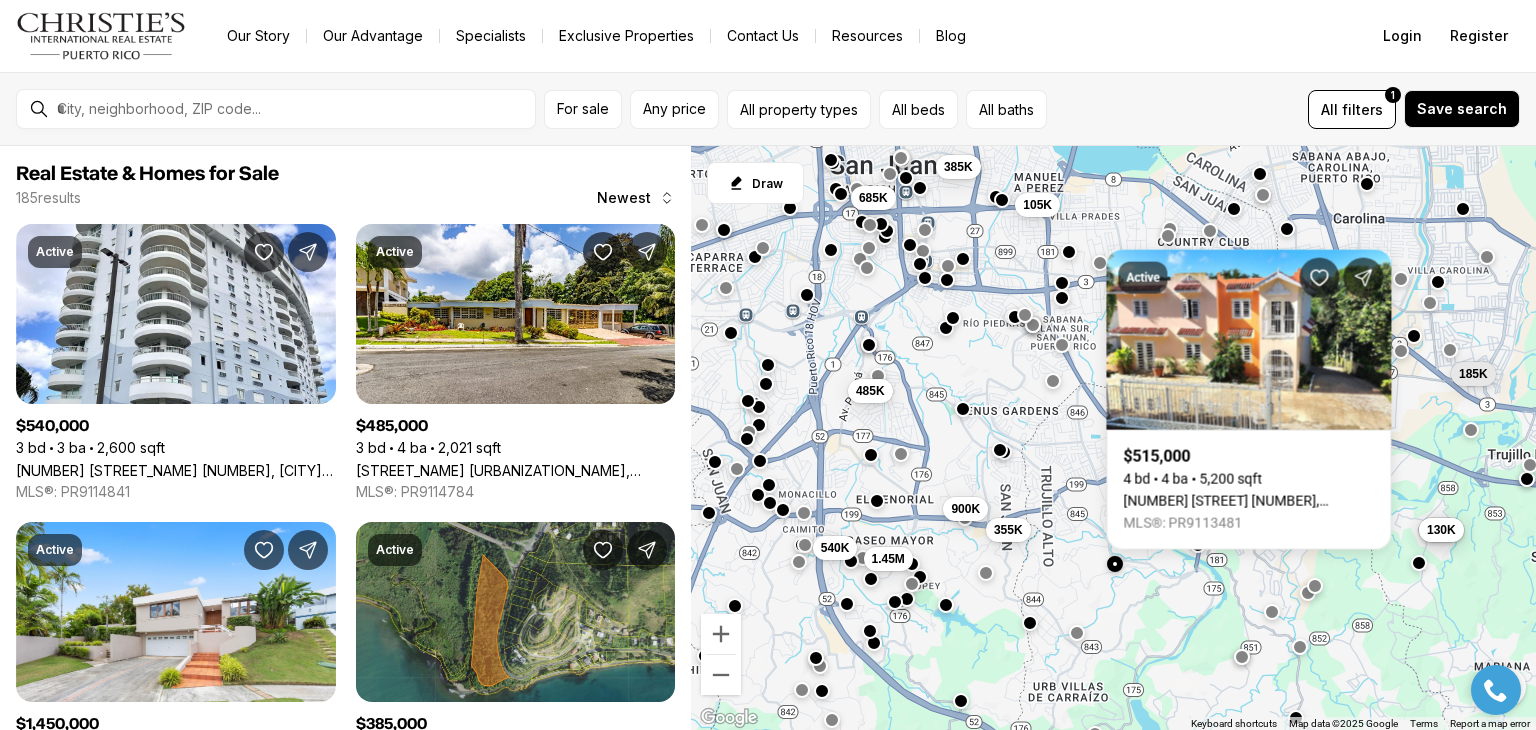 click at bounding box center [999, 450] 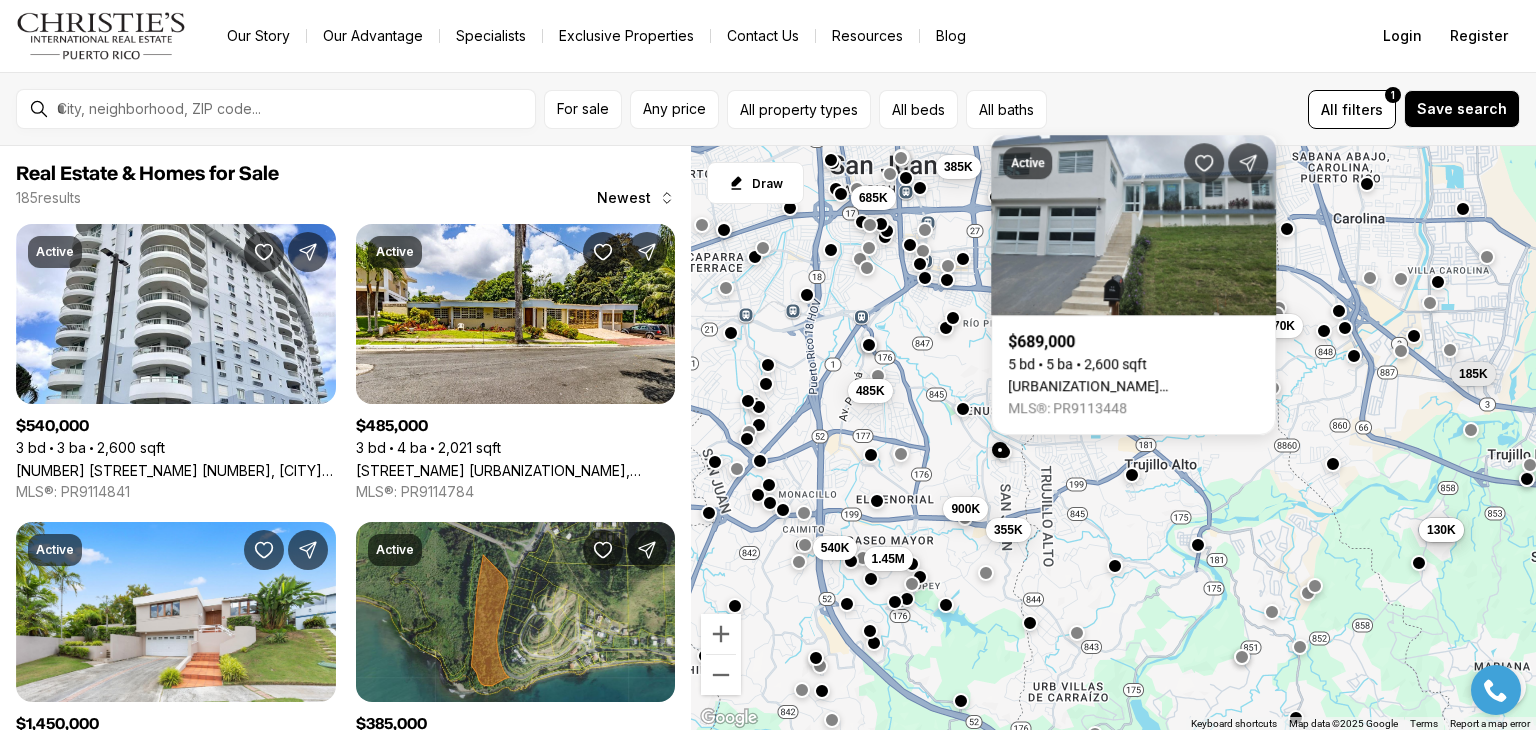 click at bounding box center [999, 450] 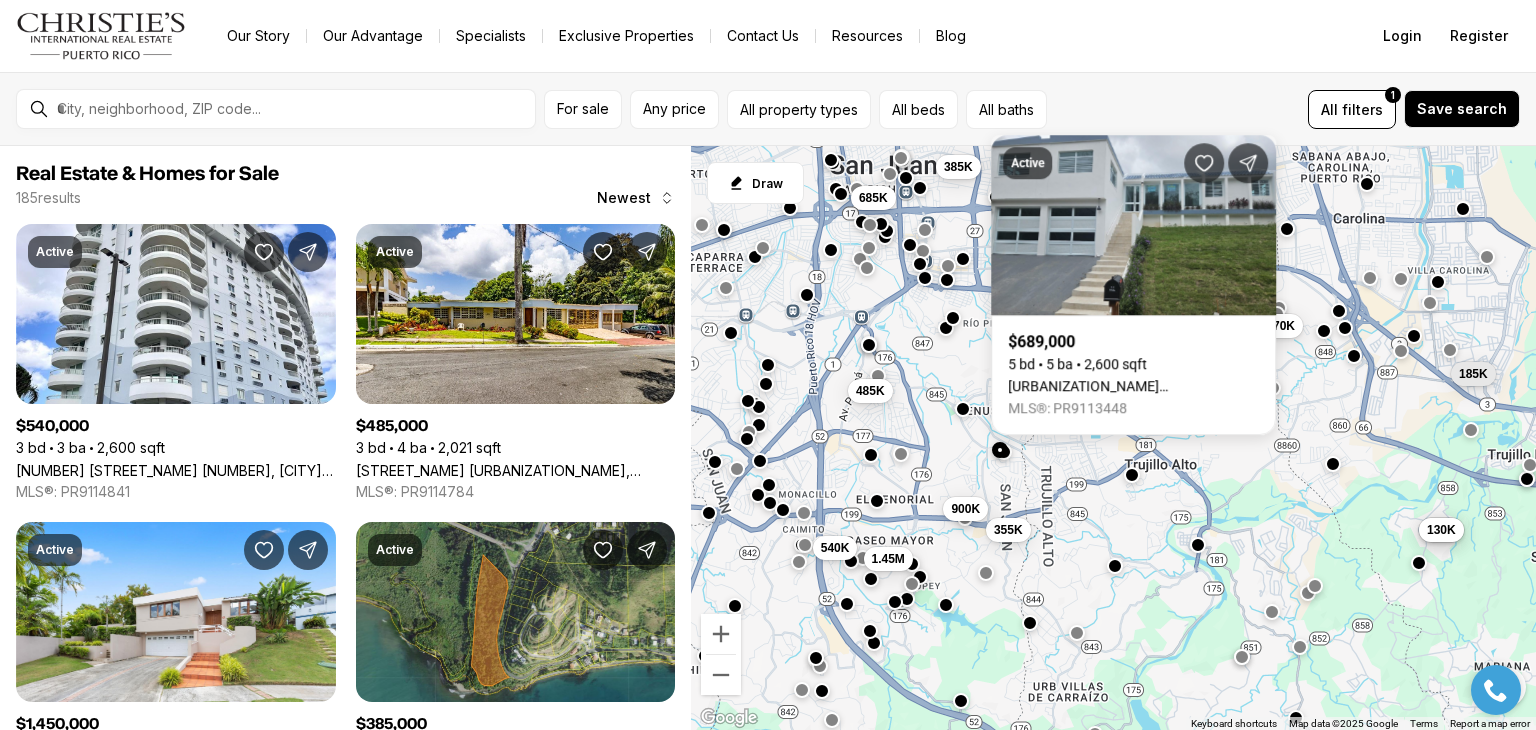 click on "270K 355K 900K 130K 185K 130K 385K 105K 540K 1.45M 685K 485K" at bounding box center (1113, 438) 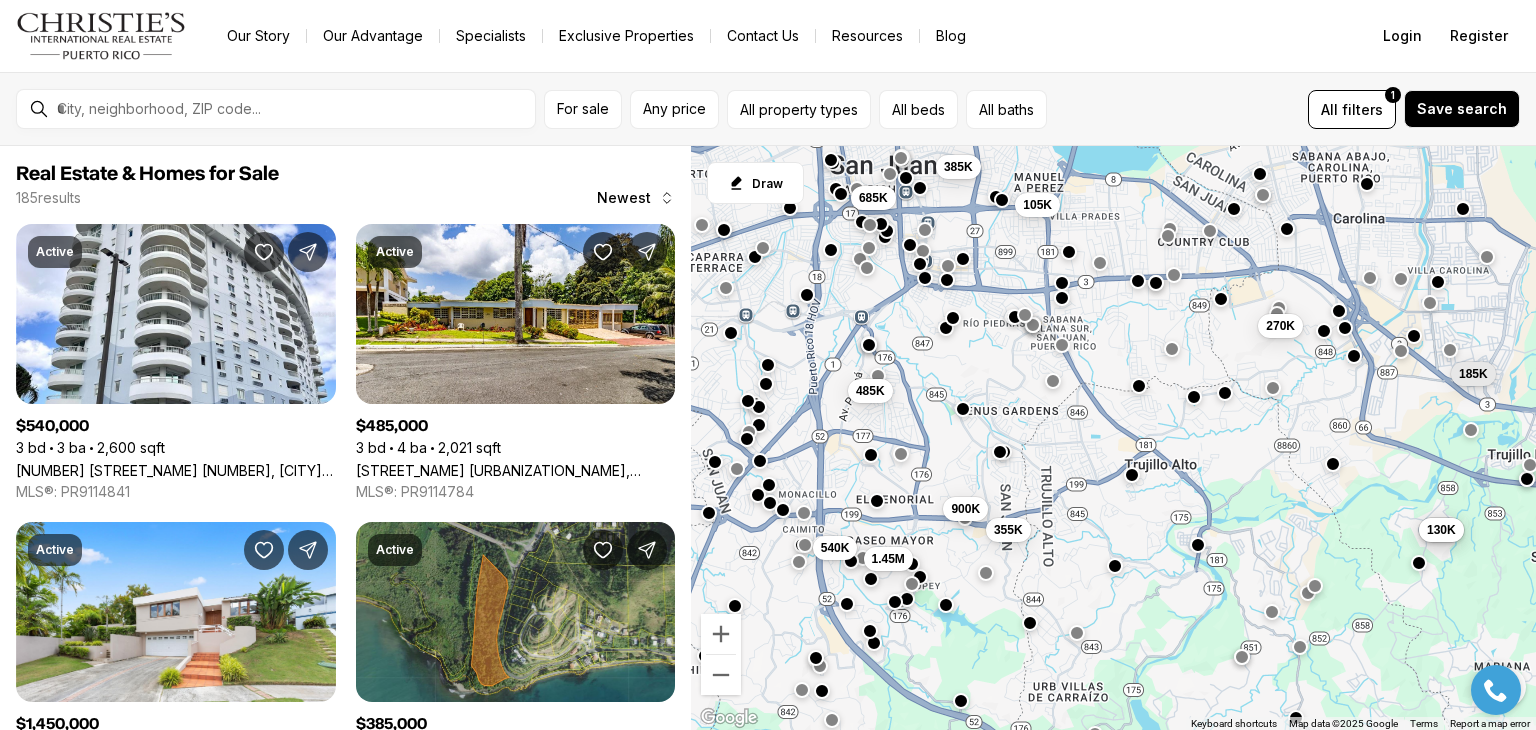 click on "270K 355K 900K 130K 185K 130K 385K 105K 540K 1.45M 685K 485K" at bounding box center (1113, 438) 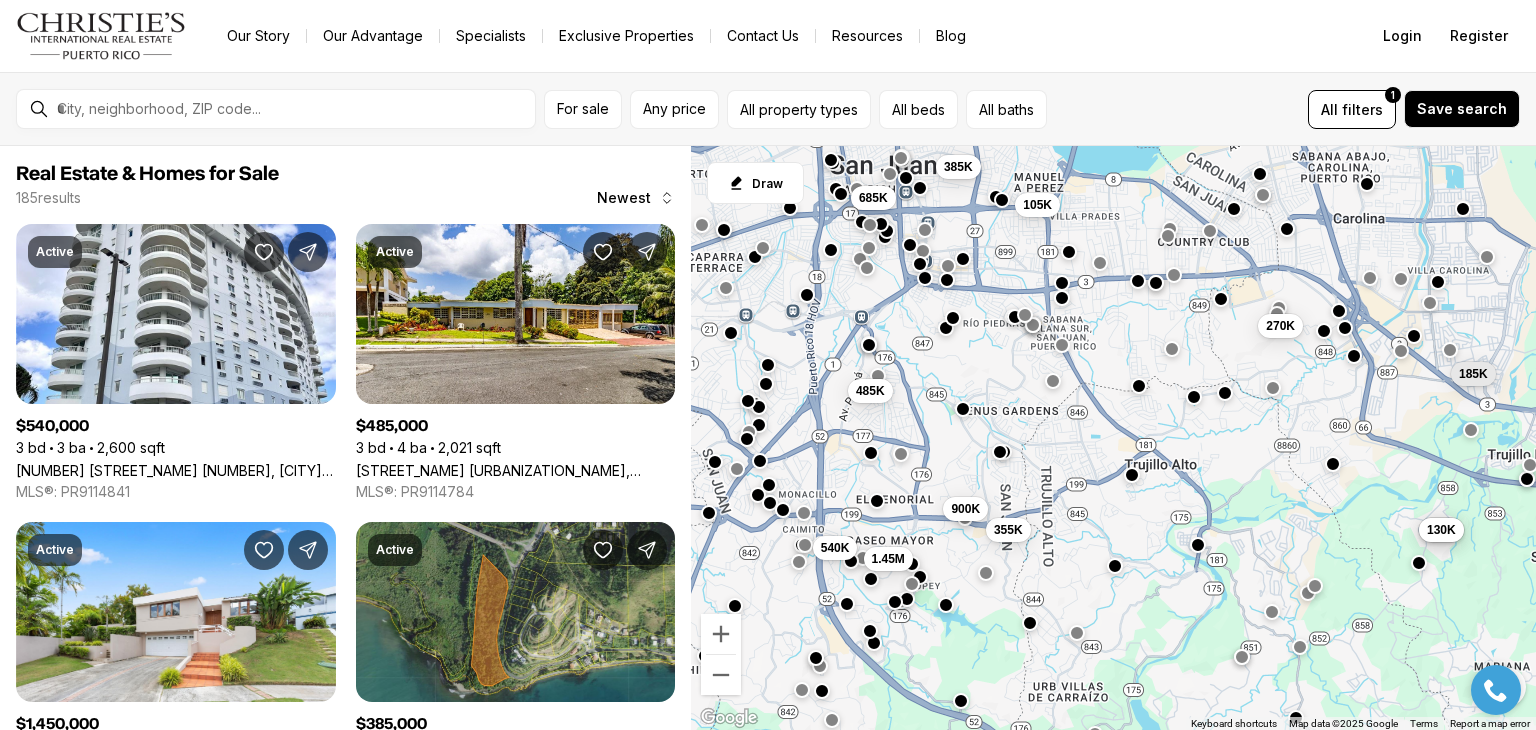 click at bounding box center [871, 452] 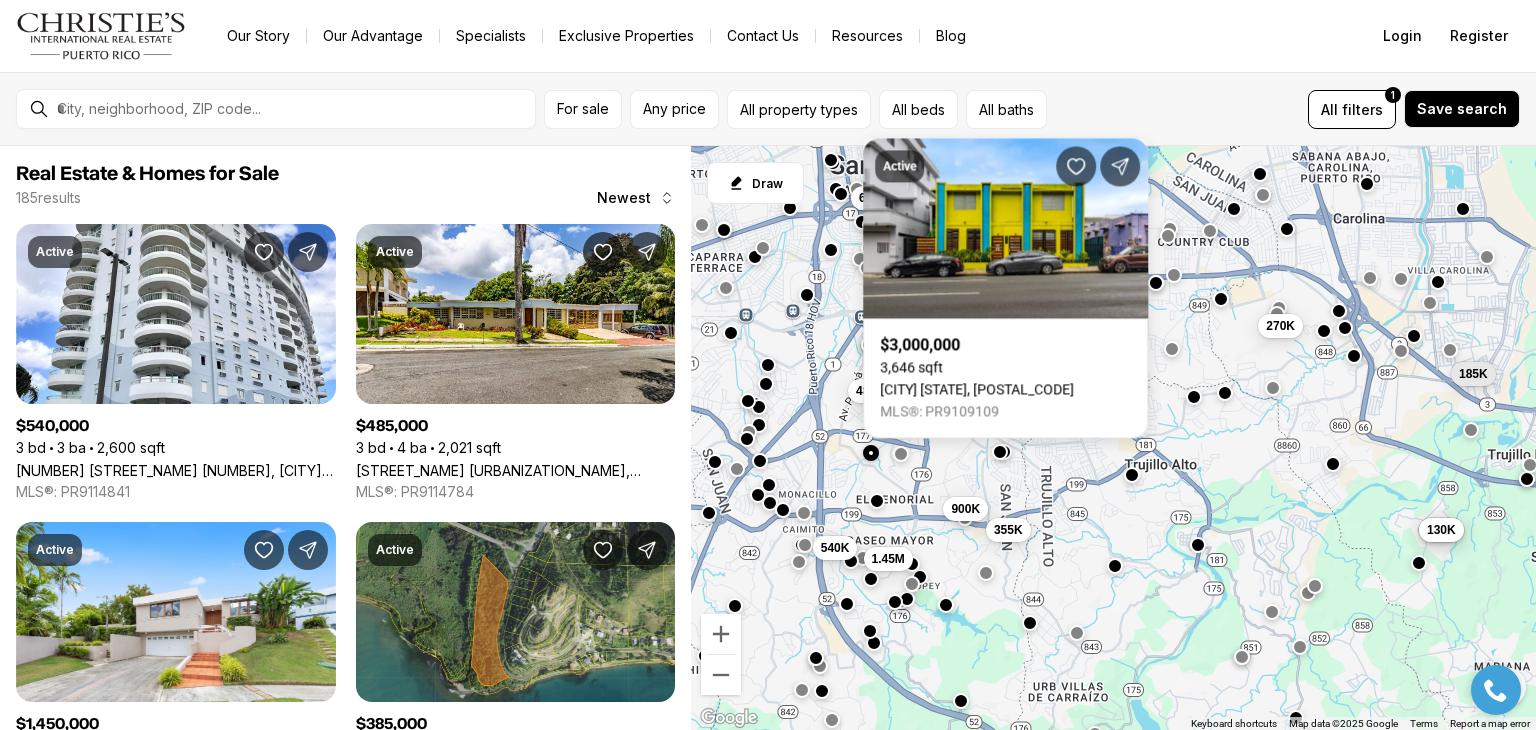 click at bounding box center (871, 452) 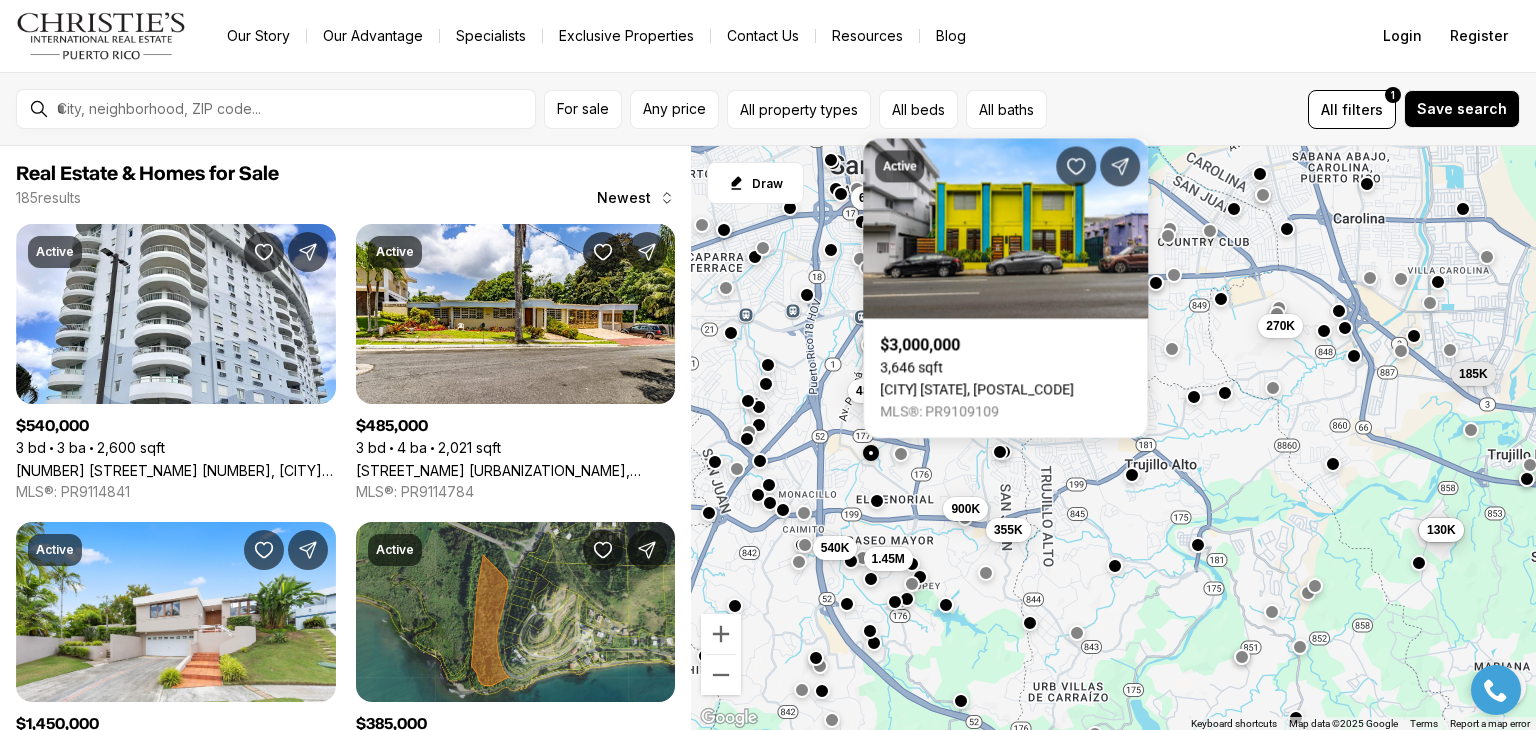 click on "270K 355K 900K 130K 185K 130K 385K 105K 540K 1.45M 685K 485K" at bounding box center (1113, 438) 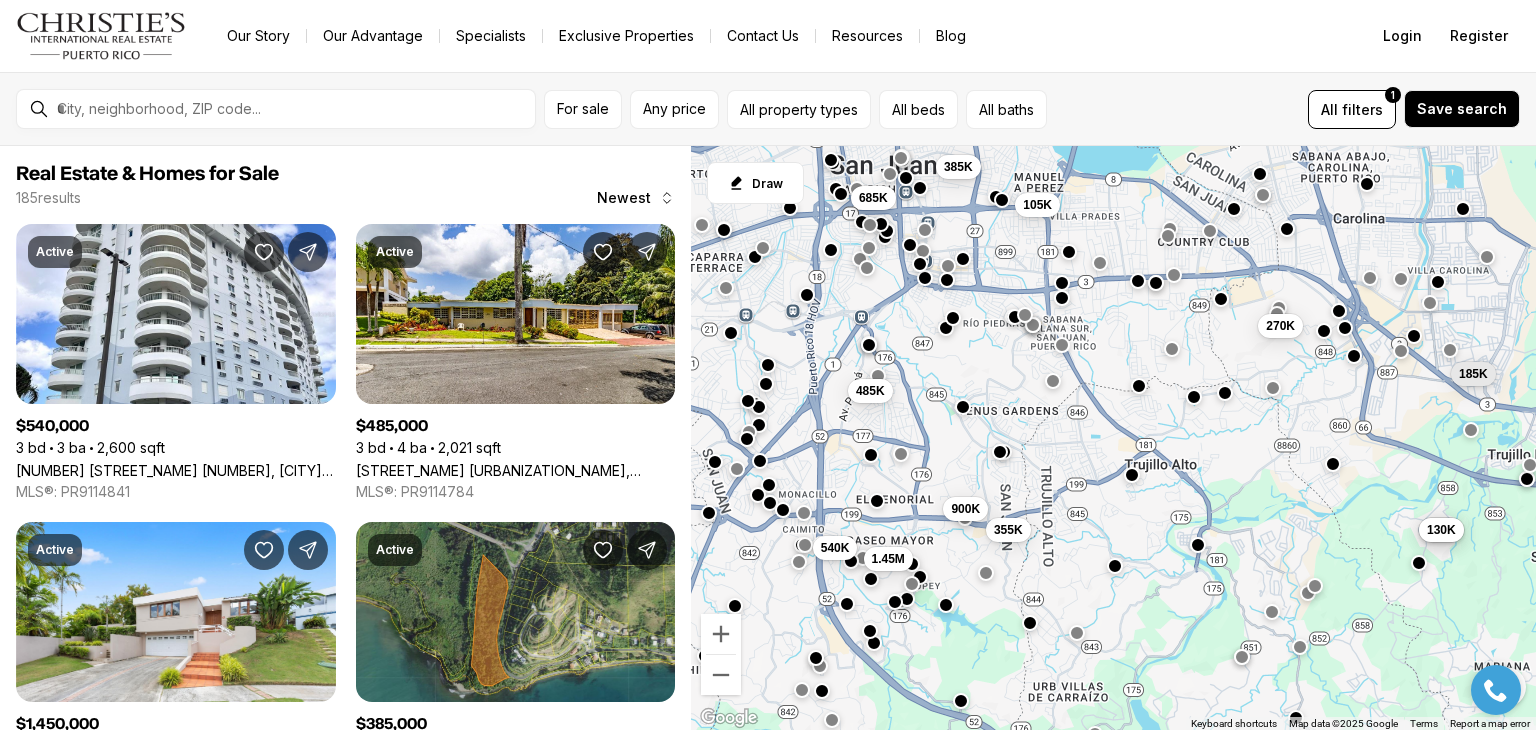 click at bounding box center (963, 407) 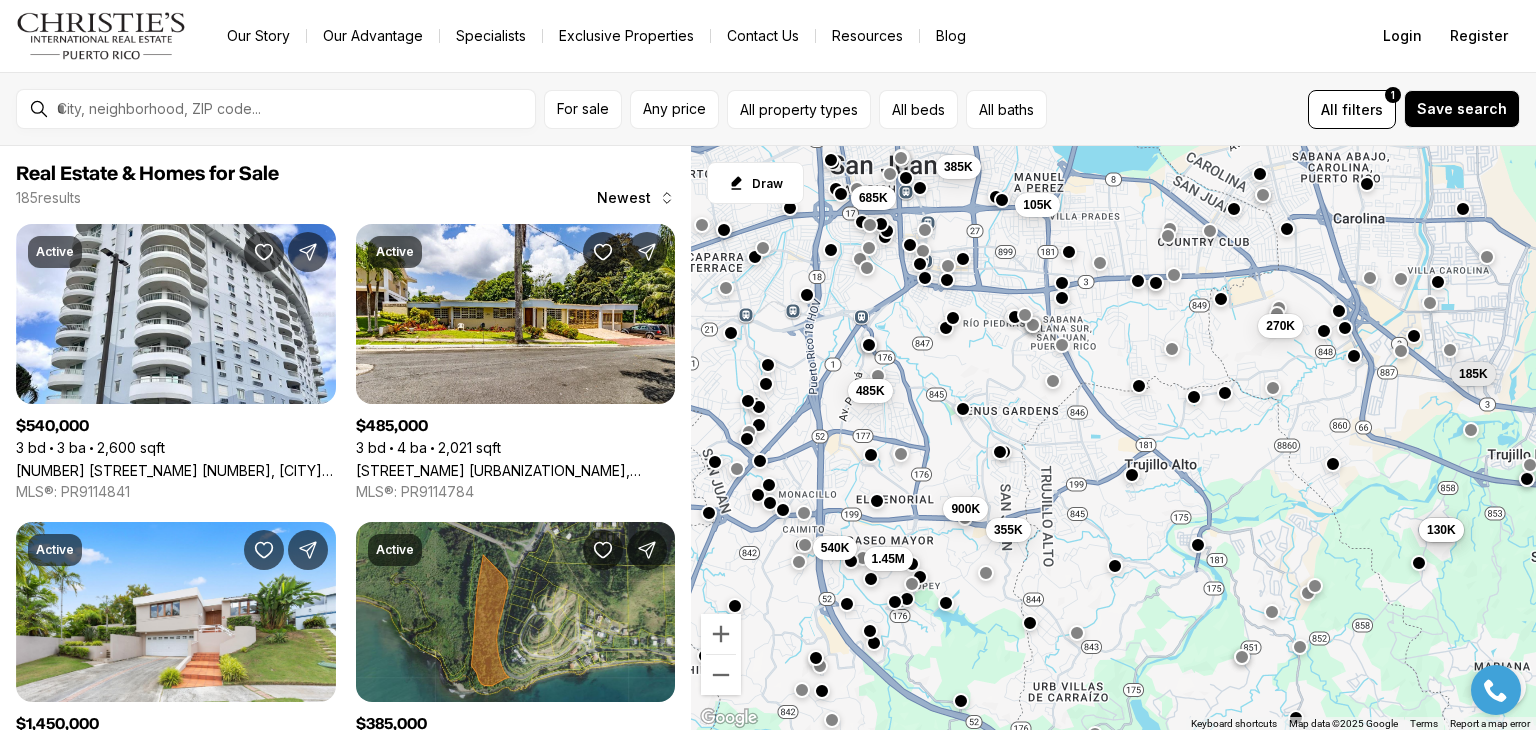 click at bounding box center [945, 604] 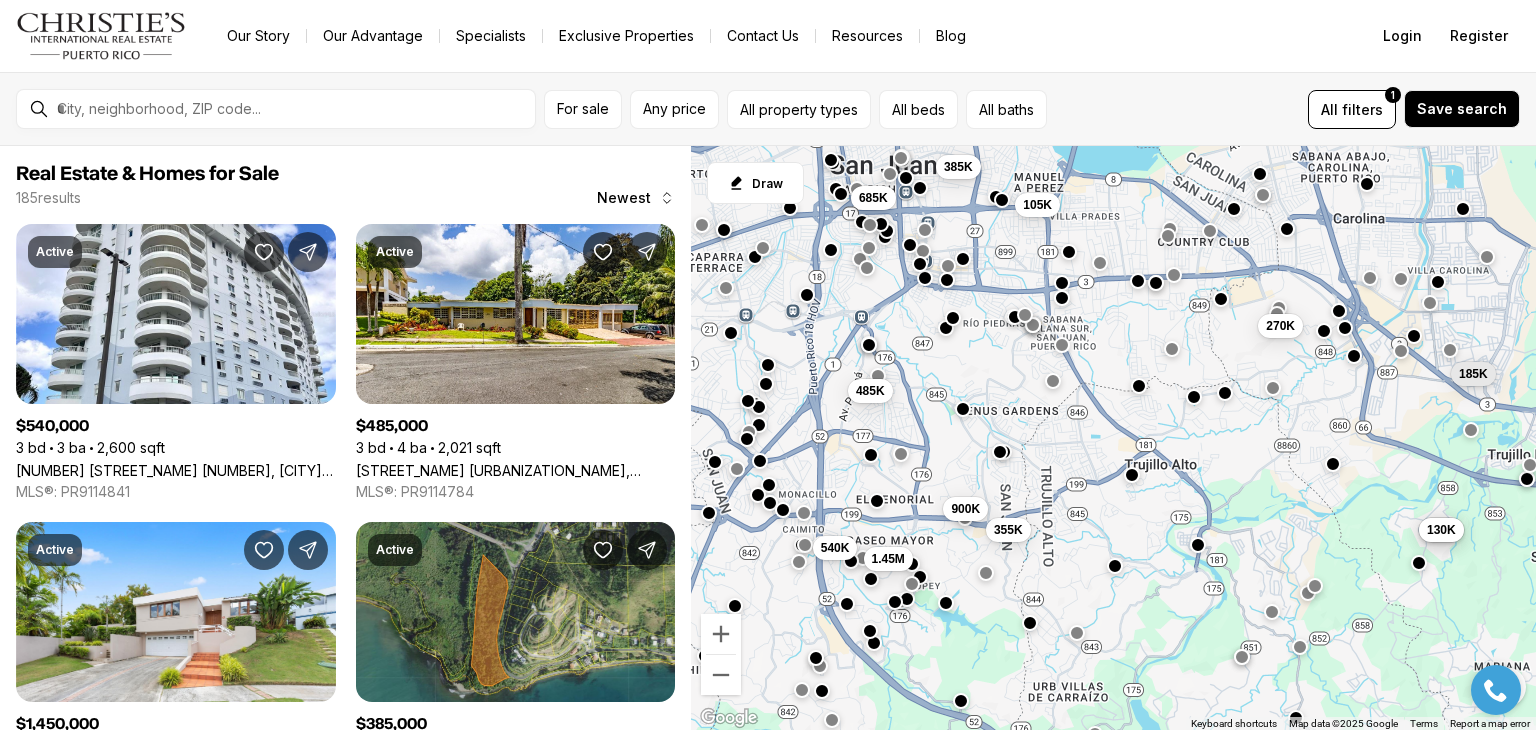 click at bounding box center (945, 602) 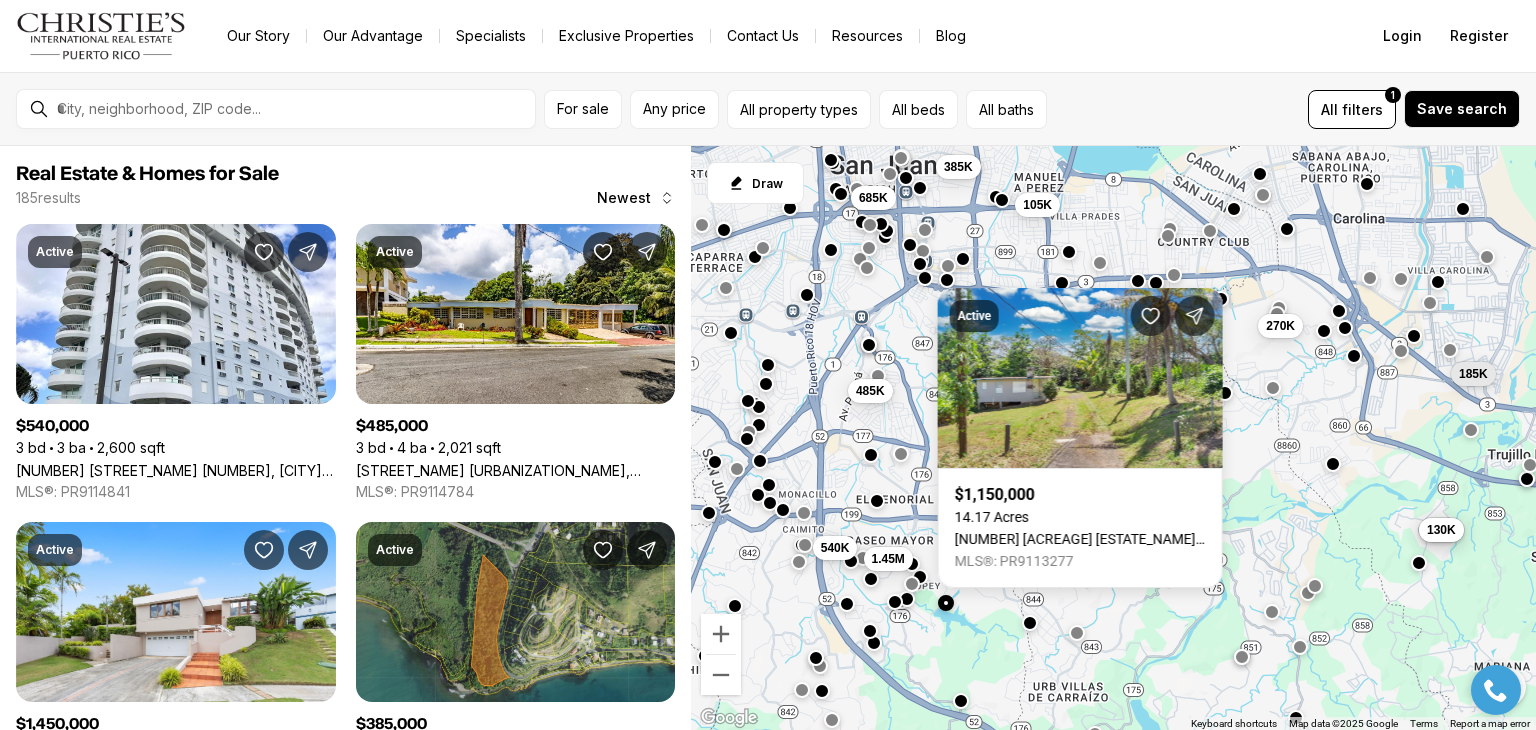 click at bounding box center (945, 602) 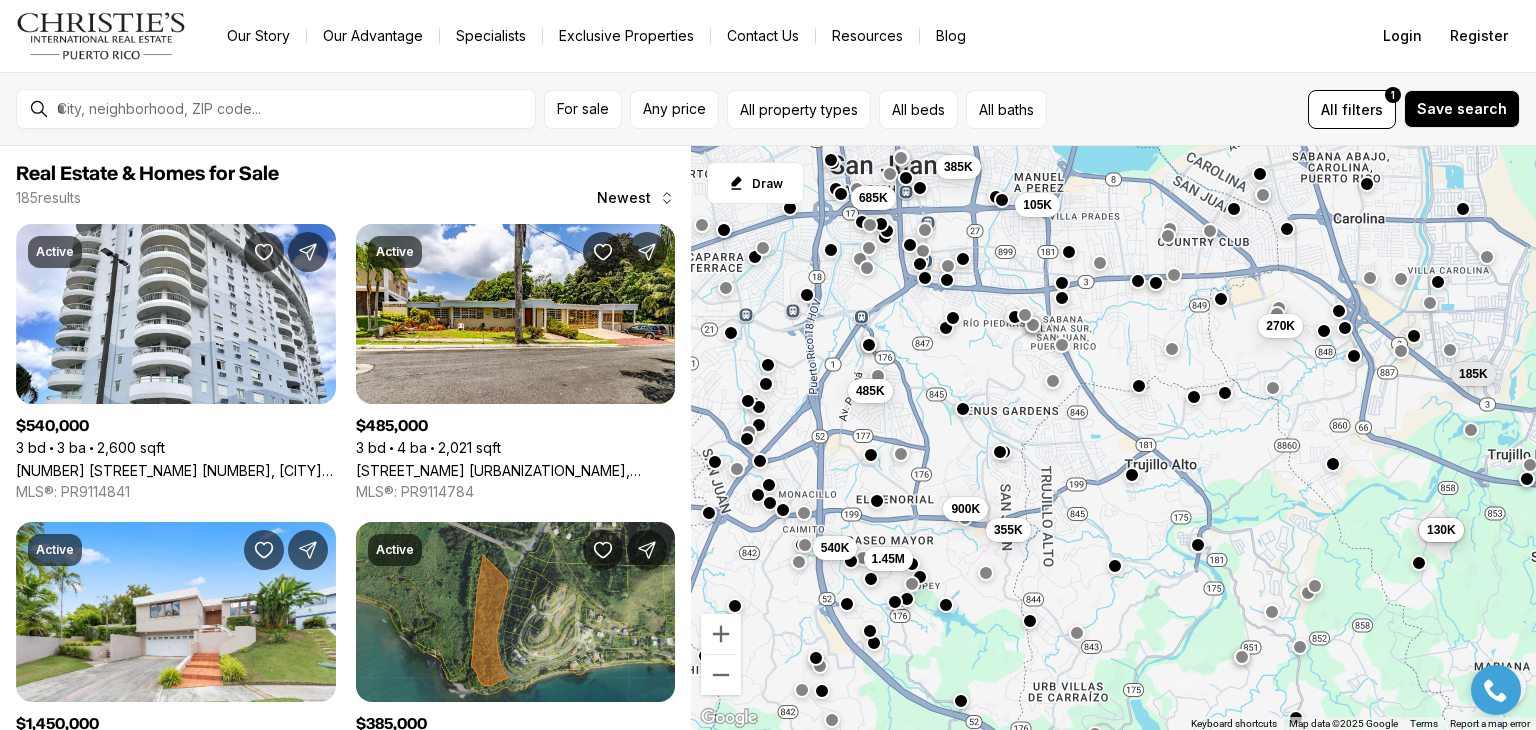 click at bounding box center [1030, 622] 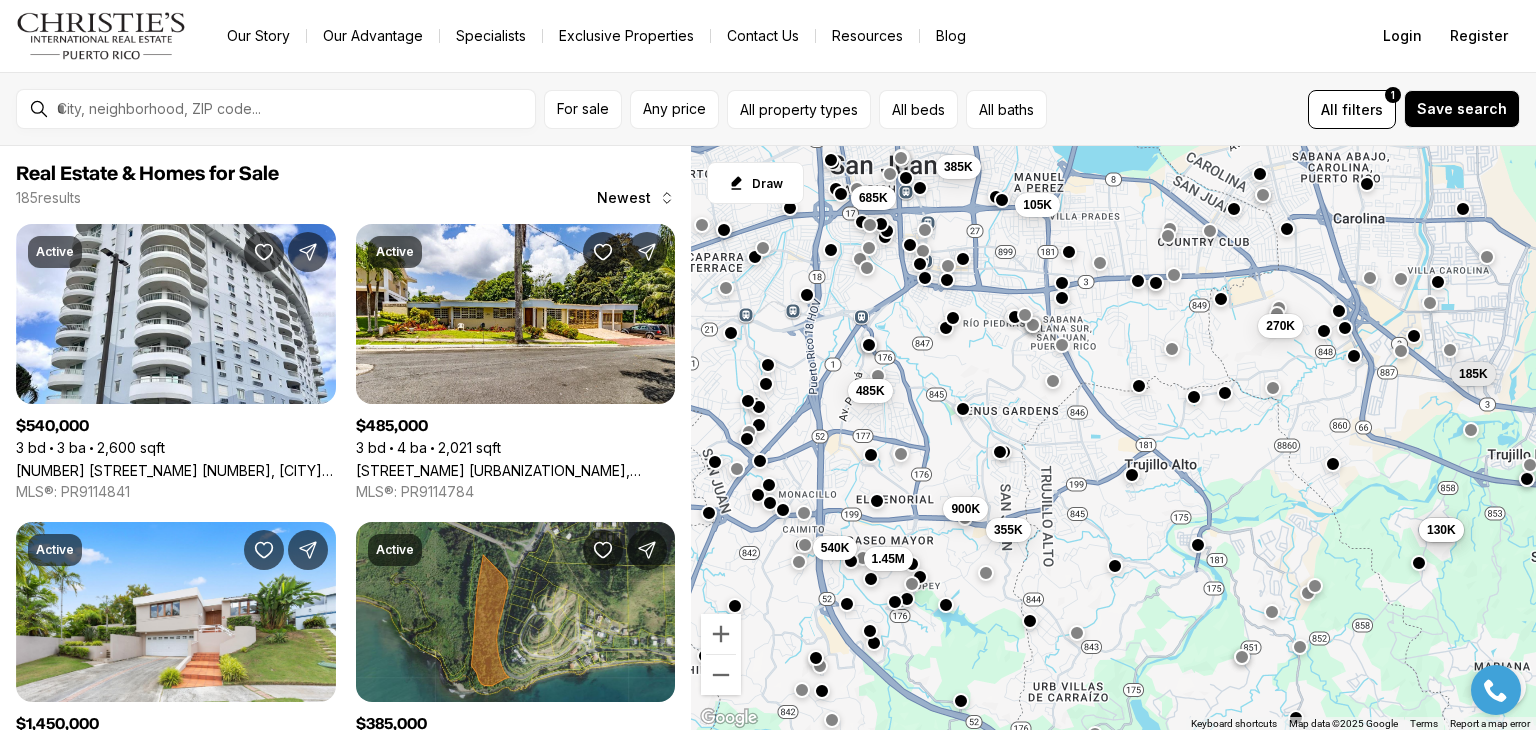 click at bounding box center (1030, 620) 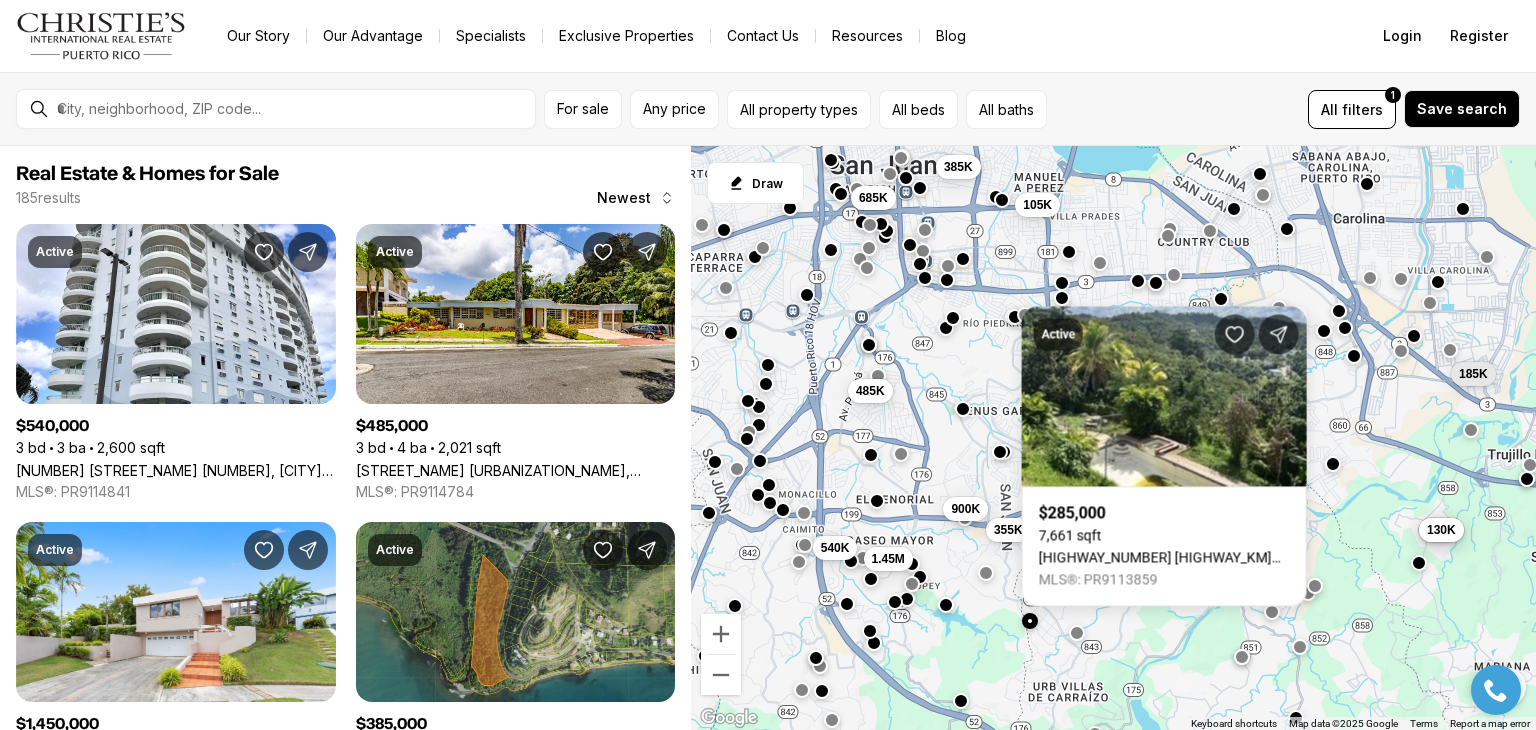 click at bounding box center (1030, 620) 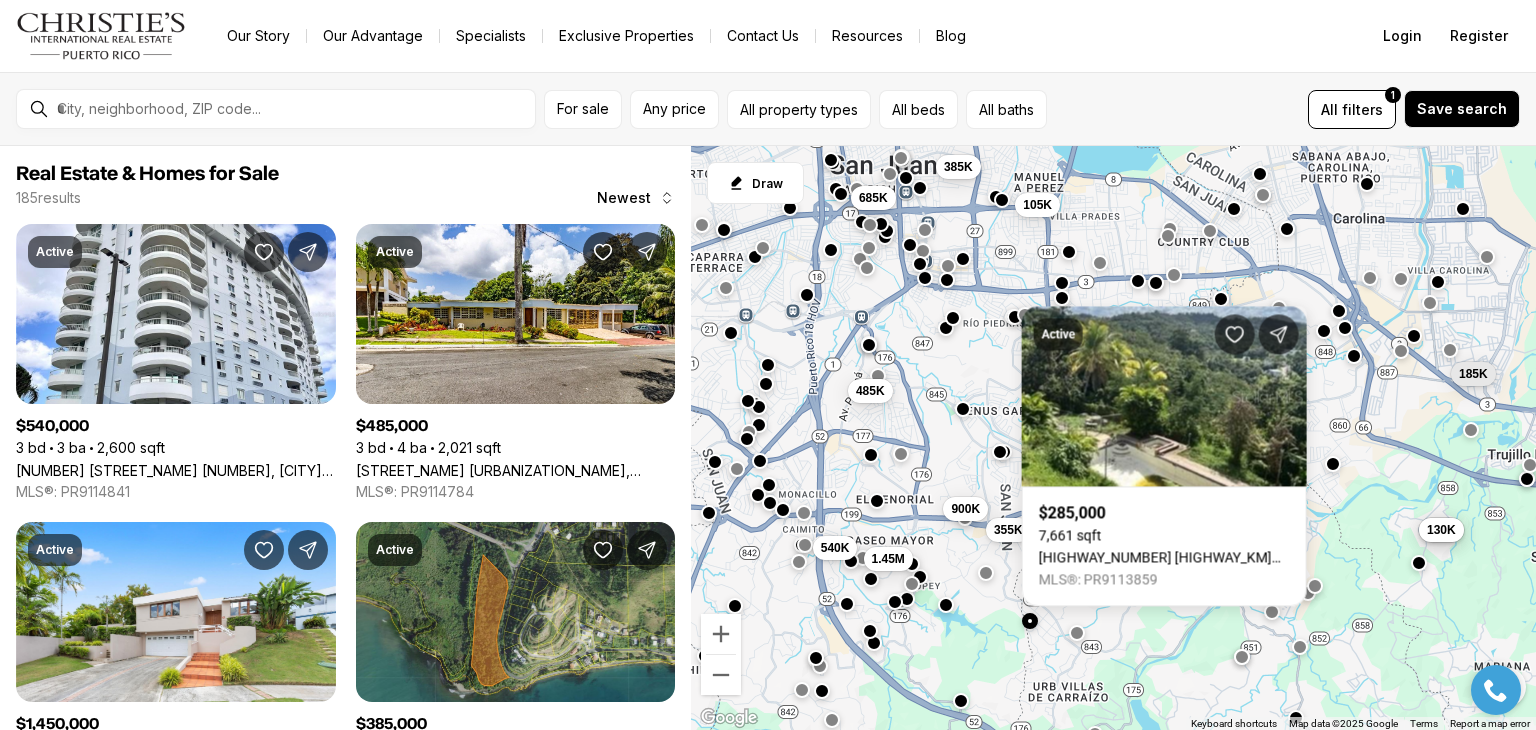 click on "Our Story Our Advantage Specialists Exclusive Properties Contact Us Resources Blog" at bounding box center (779, 36) 